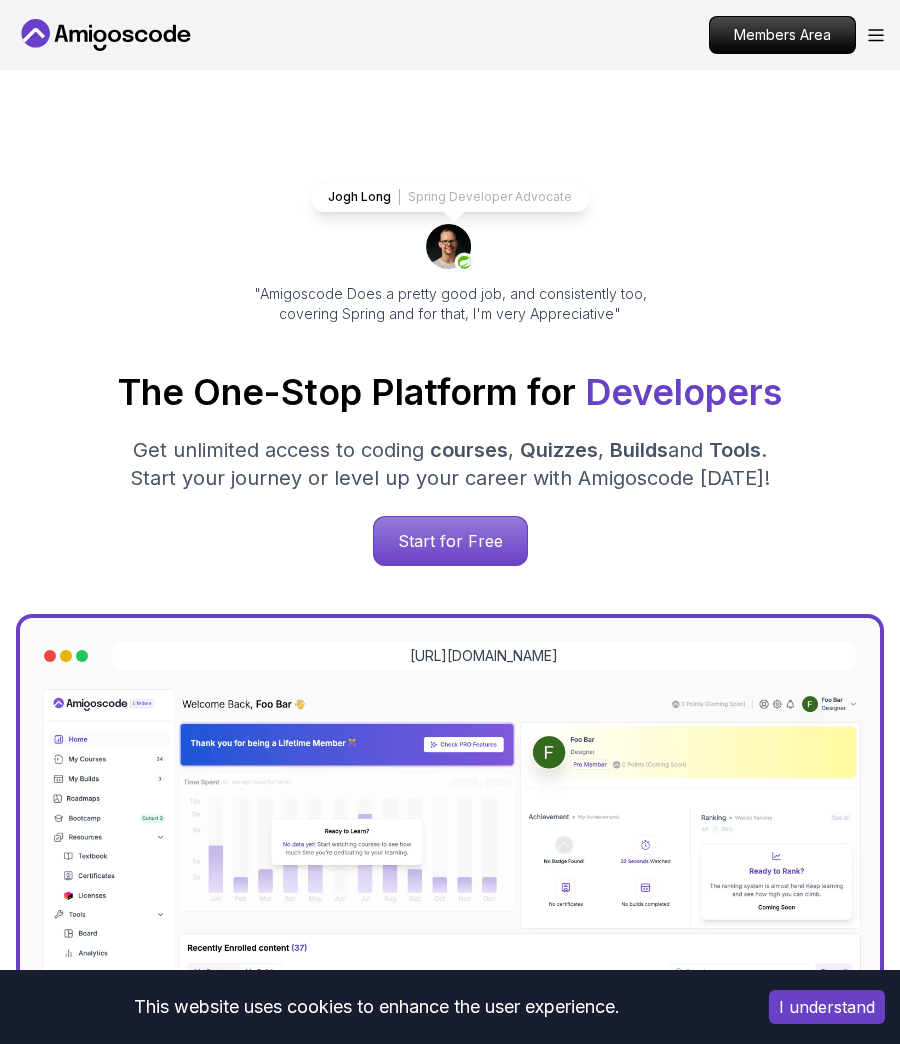 scroll, scrollTop: 0, scrollLeft: 0, axis: both 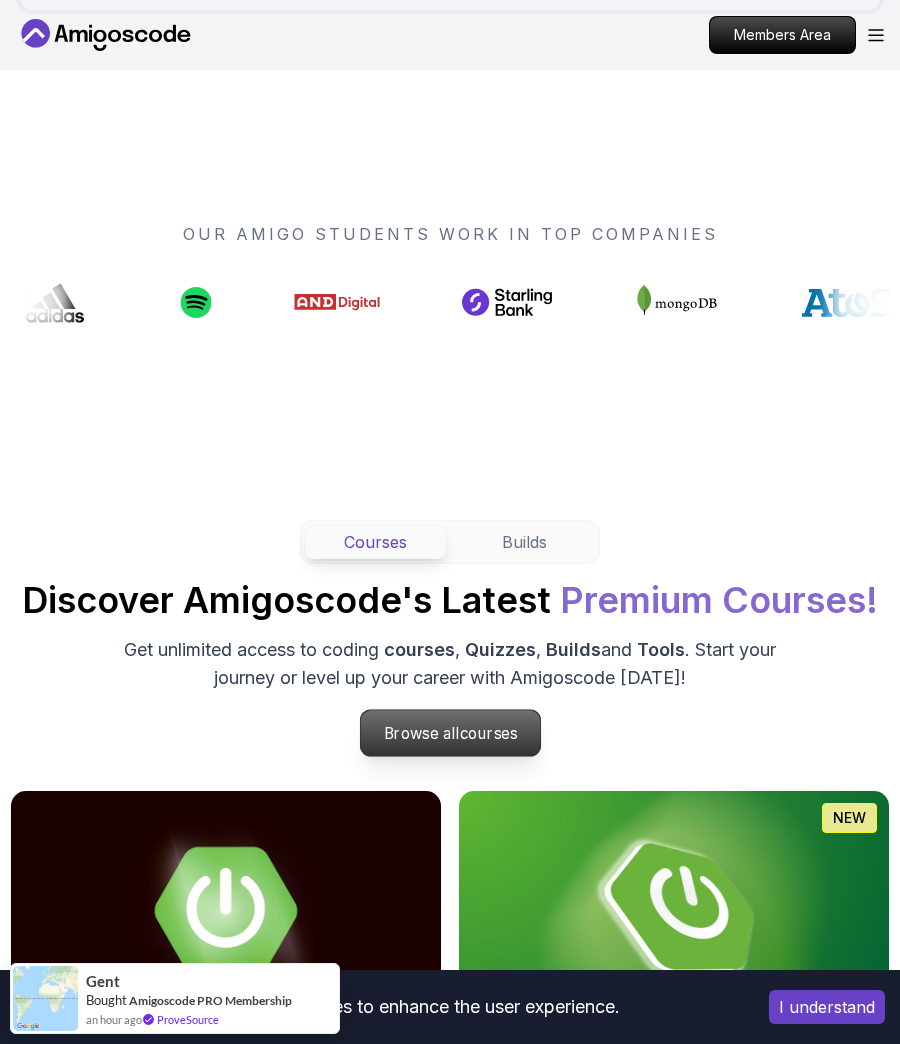 click on "Browse all  courses" at bounding box center (450, 733) 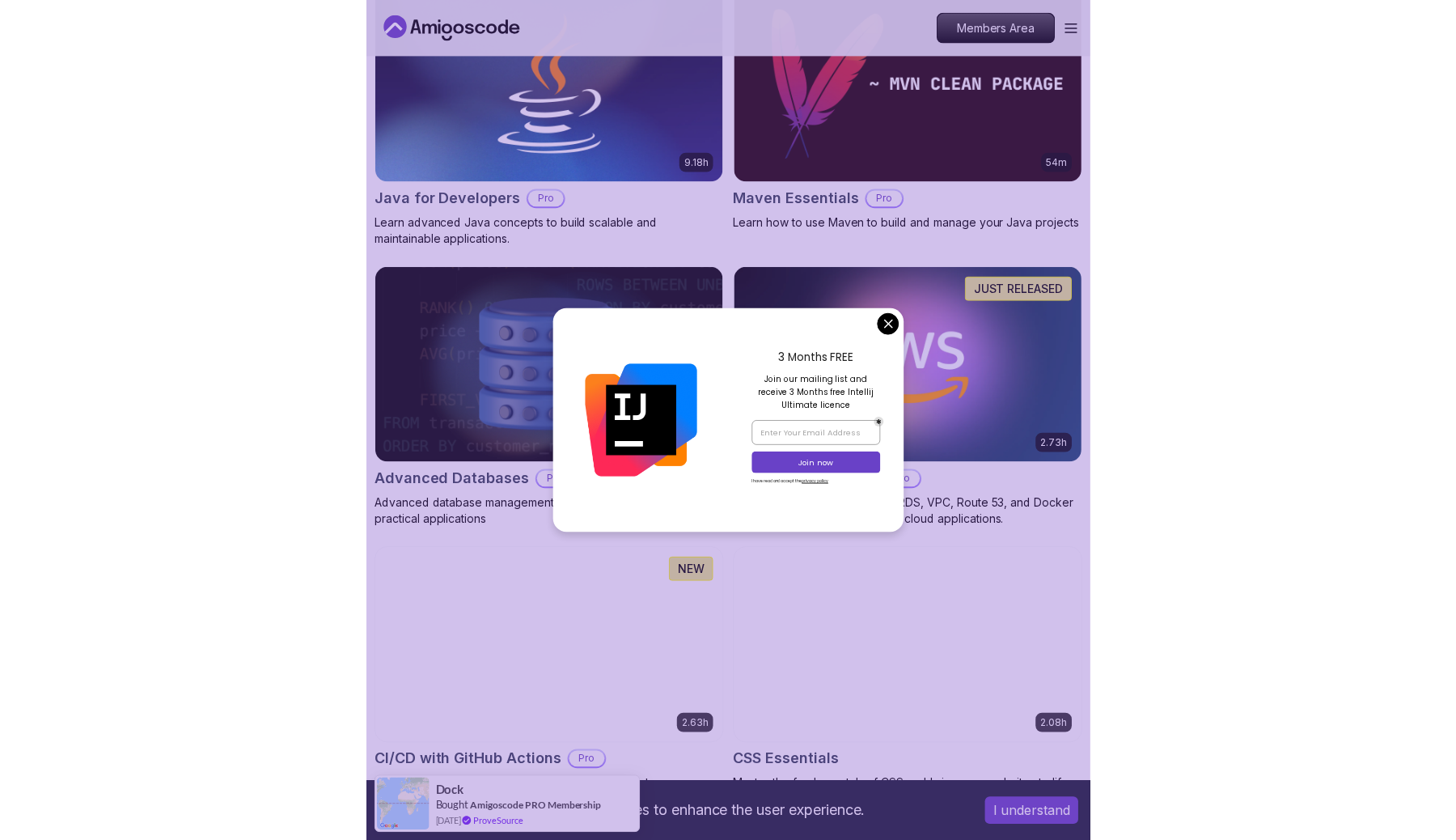 scroll, scrollTop: 1563, scrollLeft: 0, axis: vertical 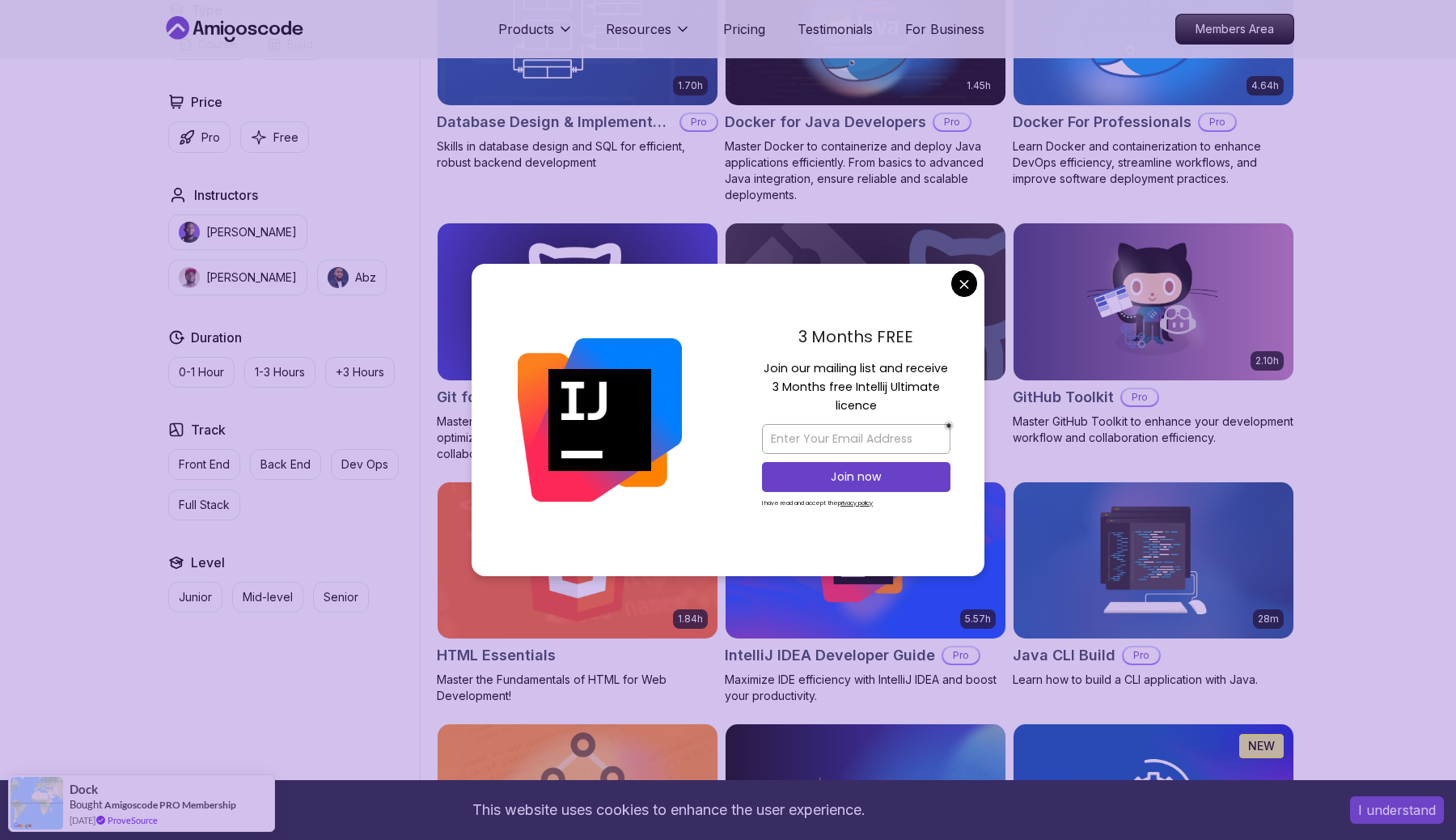 click at bounding box center [865, 301] 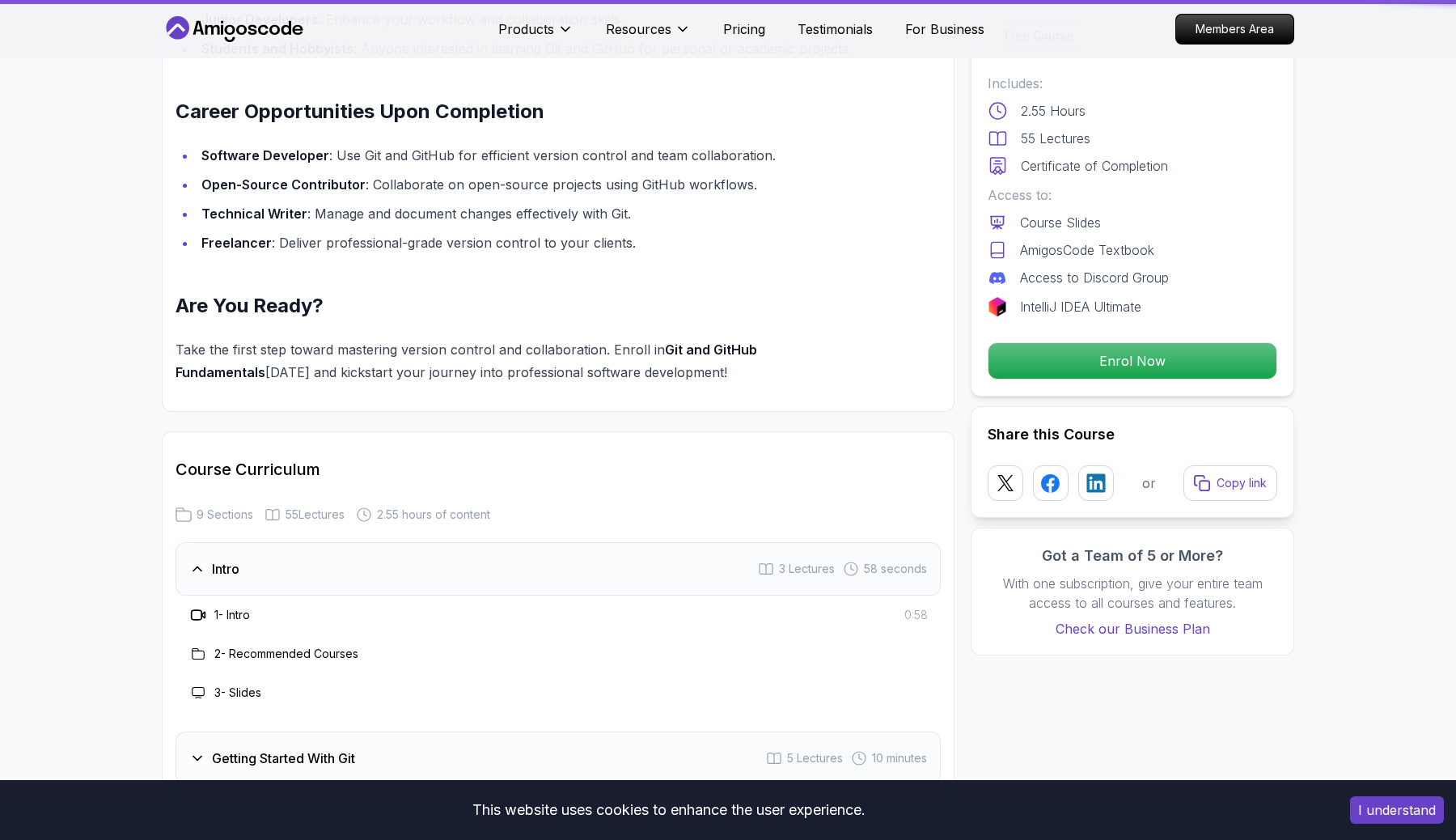 scroll, scrollTop: 0, scrollLeft: 0, axis: both 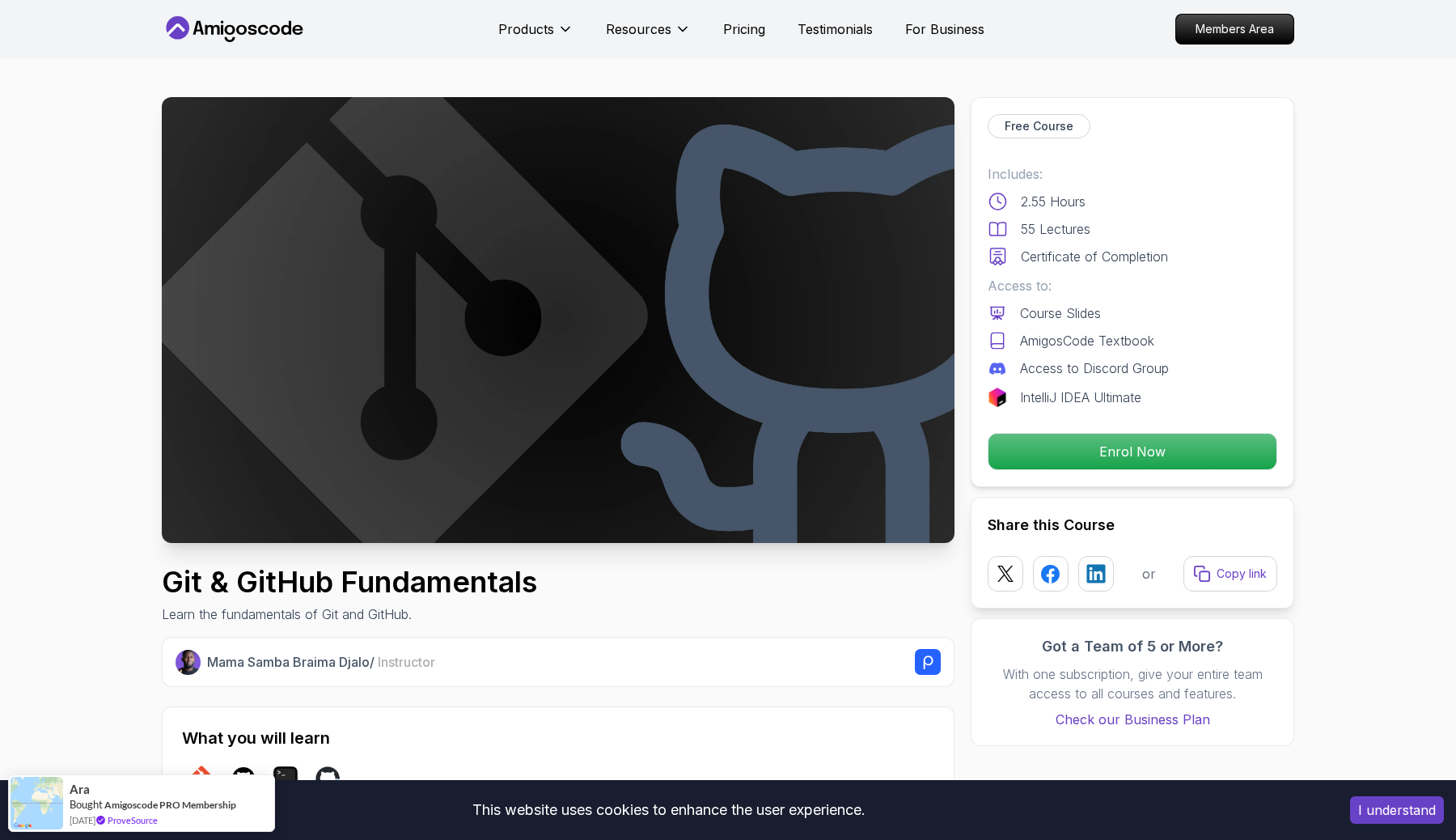 click on "Products Resources Pricing Testimonials For Business Members Area" at bounding box center [728, 29] 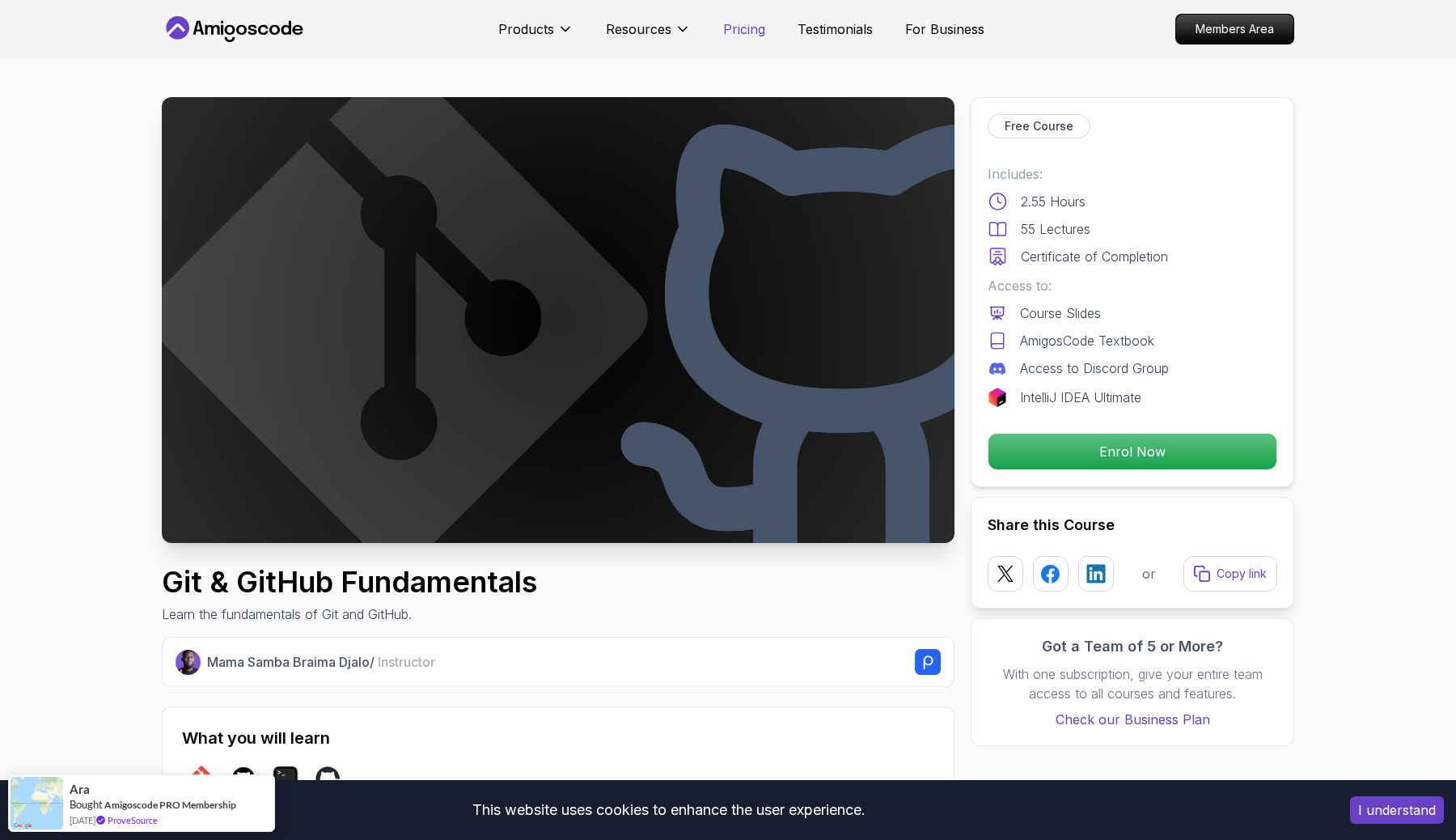 click on "Pricing" at bounding box center [744, 29] 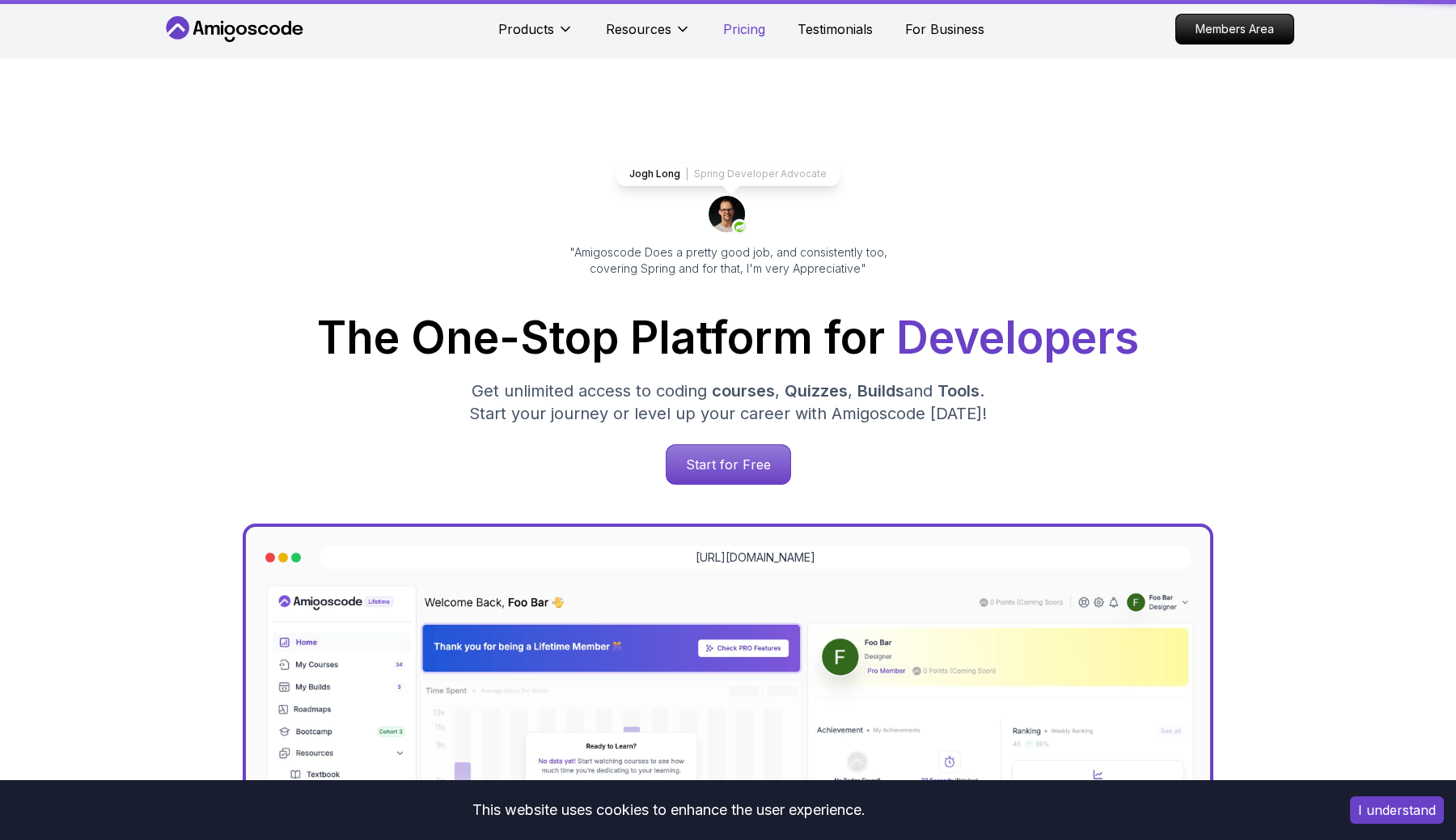 scroll, scrollTop: 3477, scrollLeft: 0, axis: vertical 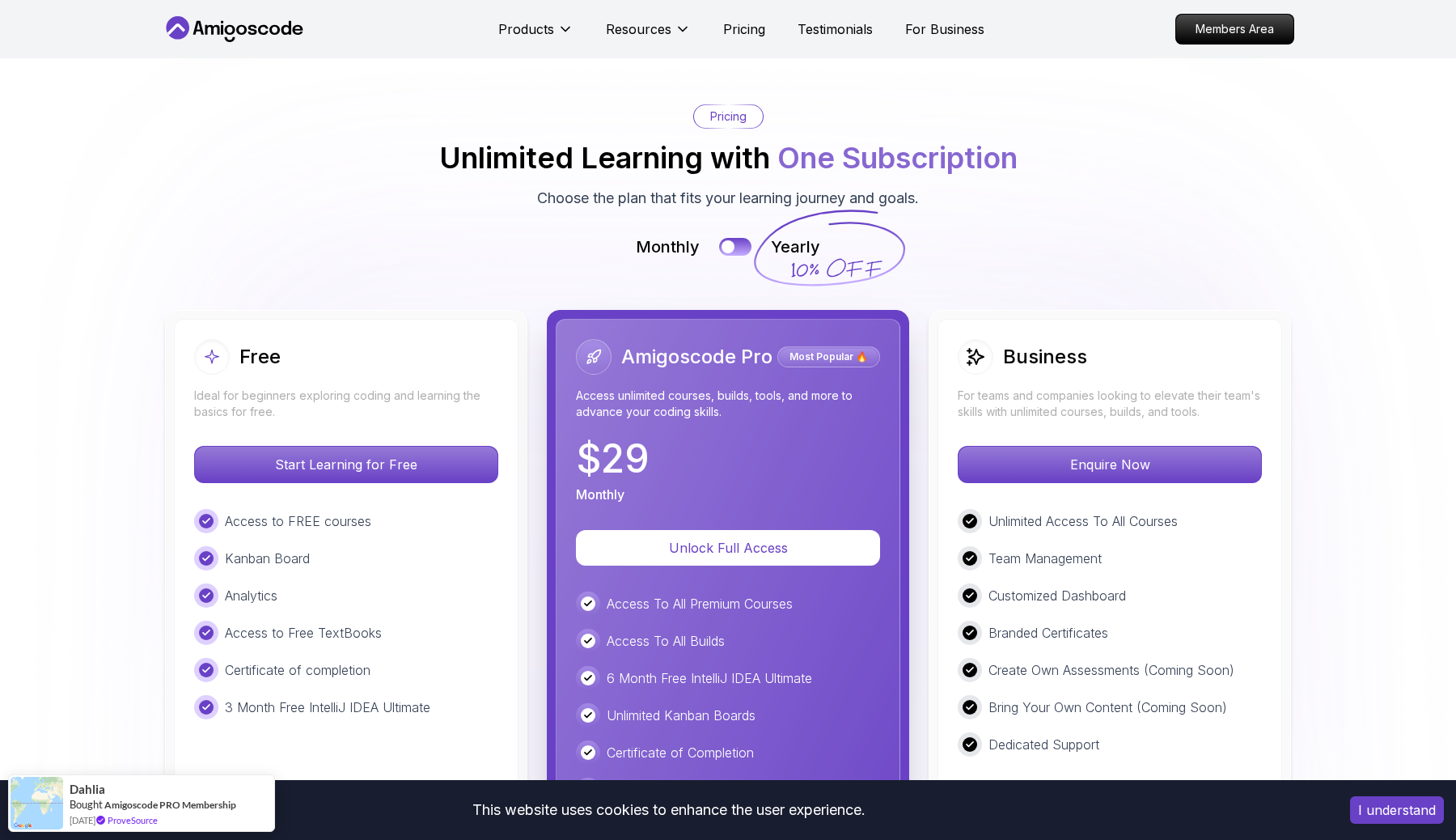 click on "This website uses cookies to enhance the user experience. I understand Products Resources Pricing Testimonials For Business Members Area Products Resources Pricing Testimonials For Business Members Area Jogh Long Spring Developer Advocate "Amigoscode Does a pretty good job, and consistently too, covering Spring and for that, I'm very Appreciative" The One-Stop Platform for   Developers Get unlimited access to coding   courses ,   Quizzes ,   Builds  and   Tools . Start your journey or level up your career with Amigoscode today! Start for Free https://amigoscode.com/dashboard OUR AMIGO STUDENTS WORK IN TOP COMPANIES Courses Builds Discover Amigoscode's Latest   Premium Courses! Get unlimited access to coding   courses ,   Quizzes ,   Builds  and   Tools . Start your journey or level up your career with Amigoscode today! Browse all  courses Advanced Spring Boot Pro Dive deep into Spring Boot with our advanced course, designed to take your skills from intermediate to expert level. NEW Spring Boot for Beginners" at bounding box center (728, 1266) 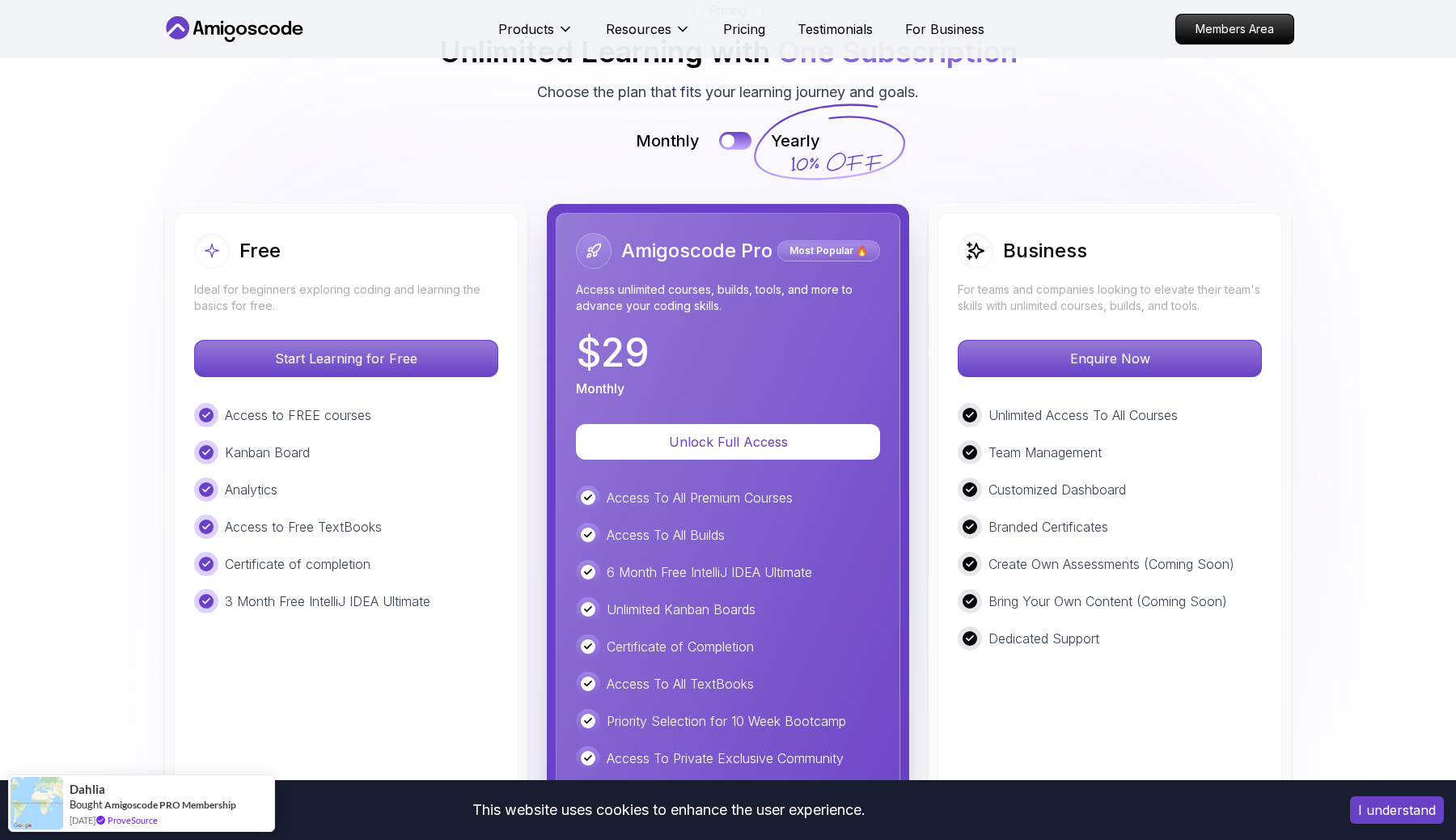 scroll, scrollTop: 3583, scrollLeft: 0, axis: vertical 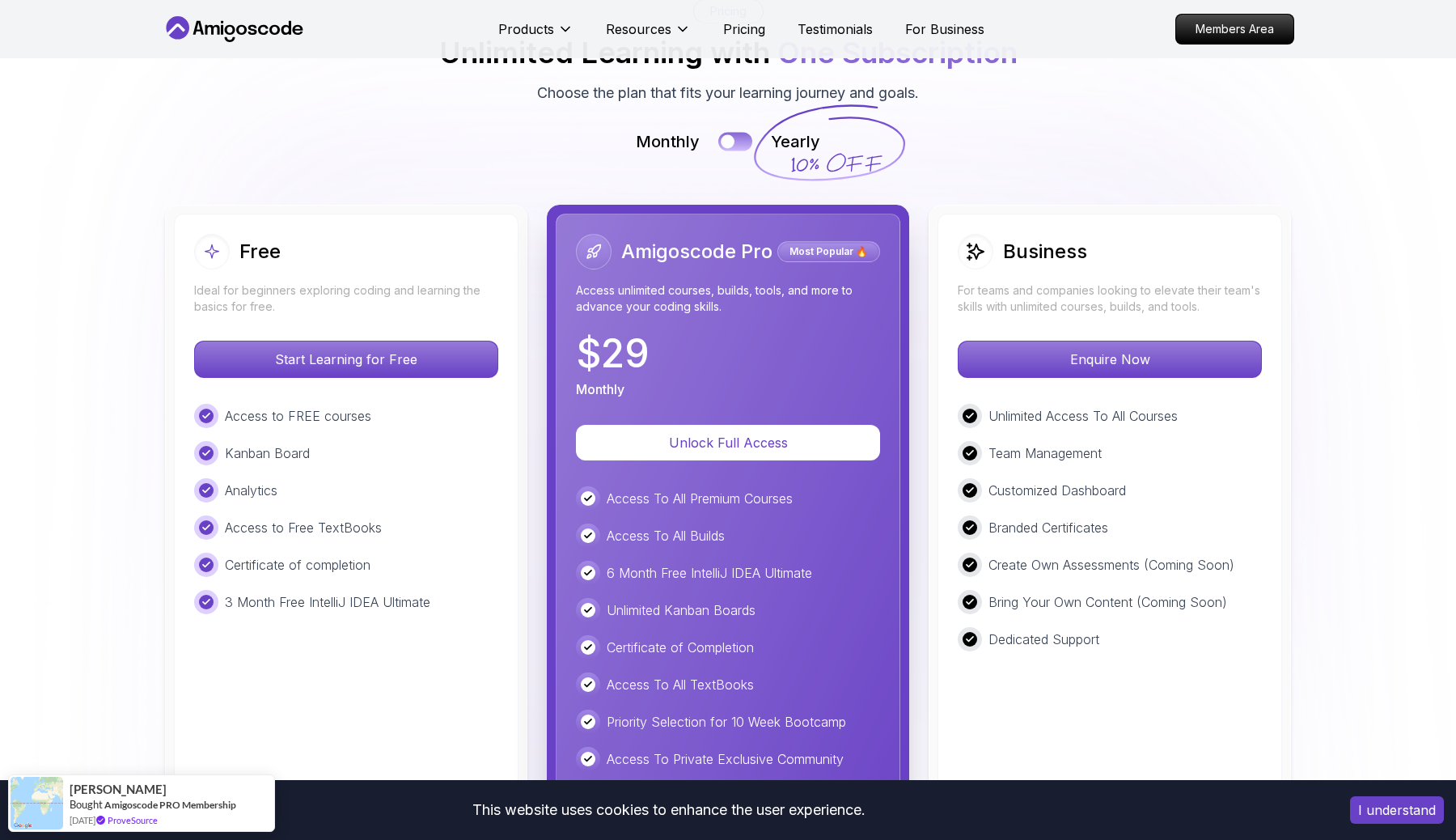 click at bounding box center (735, 141) 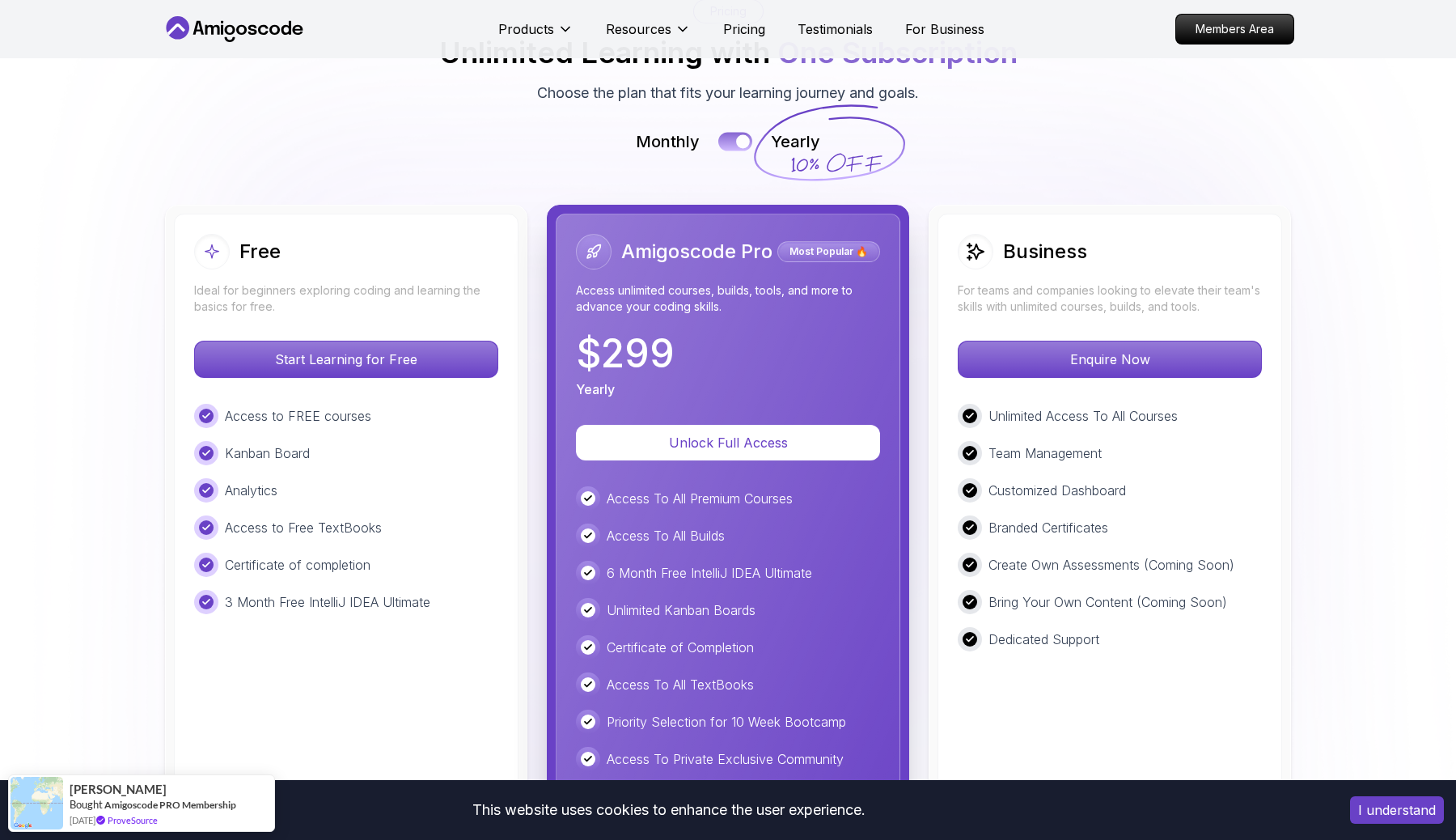 click at bounding box center (735, 141) 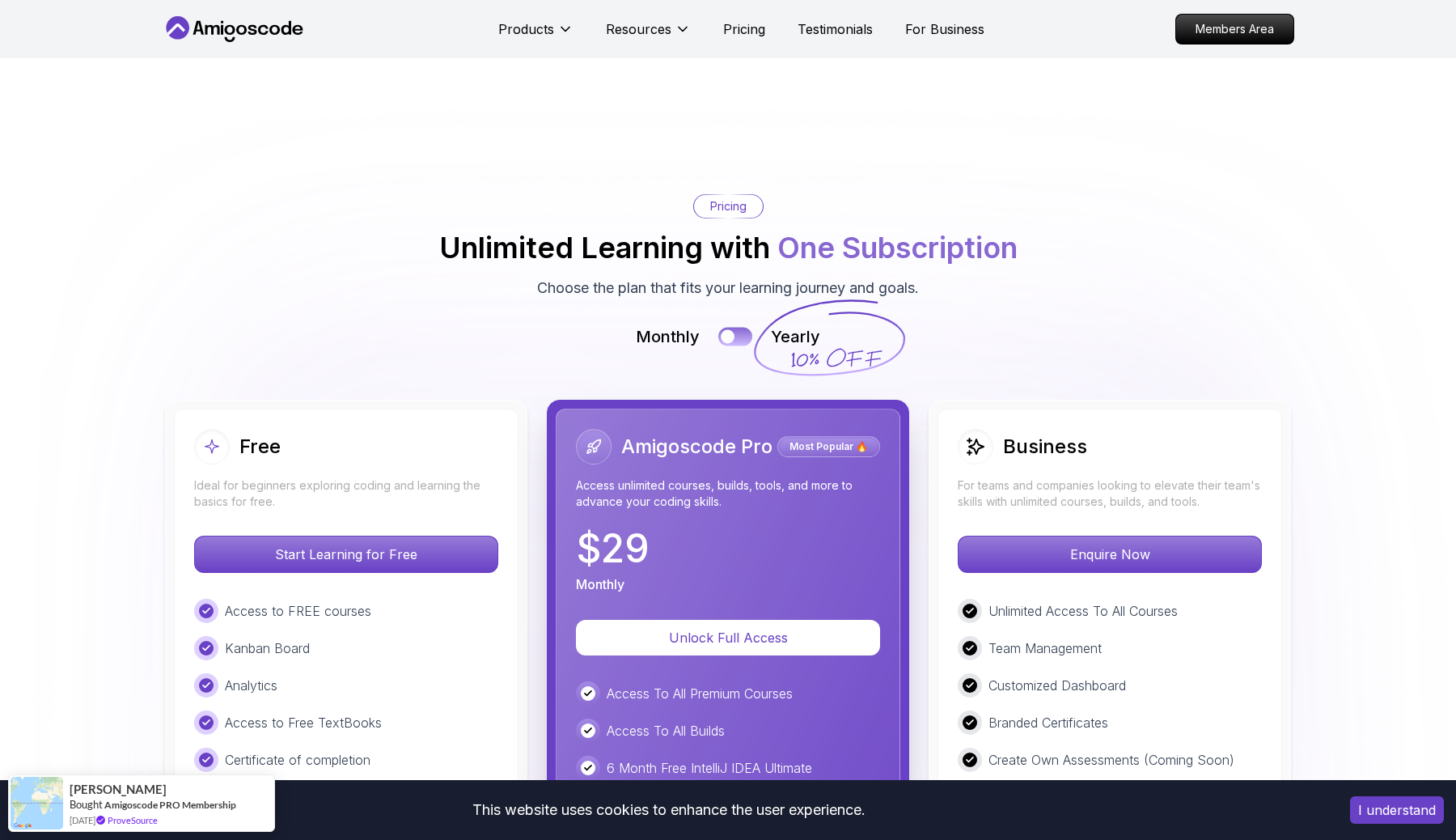 scroll, scrollTop: 3386, scrollLeft: 0, axis: vertical 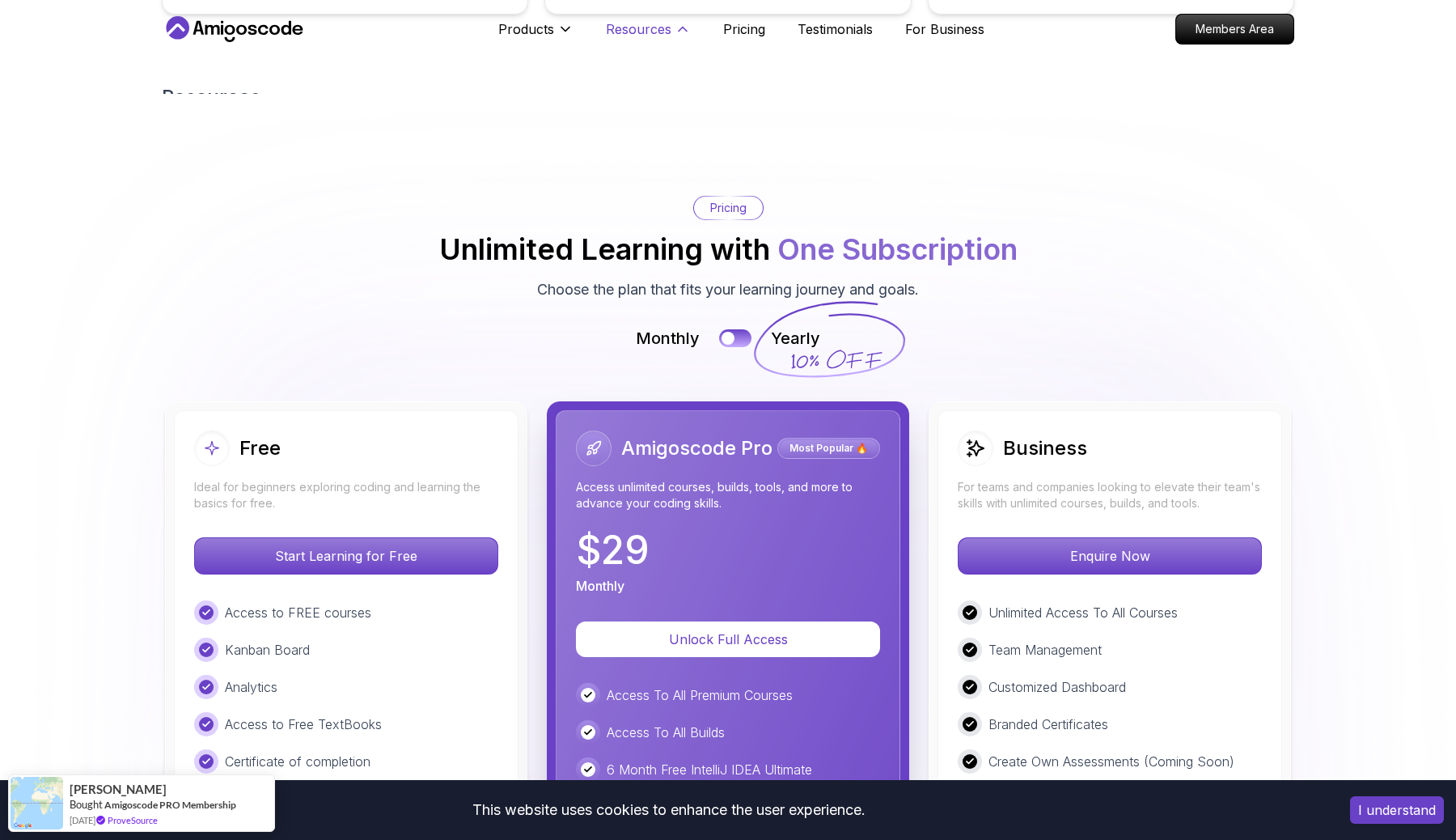 click 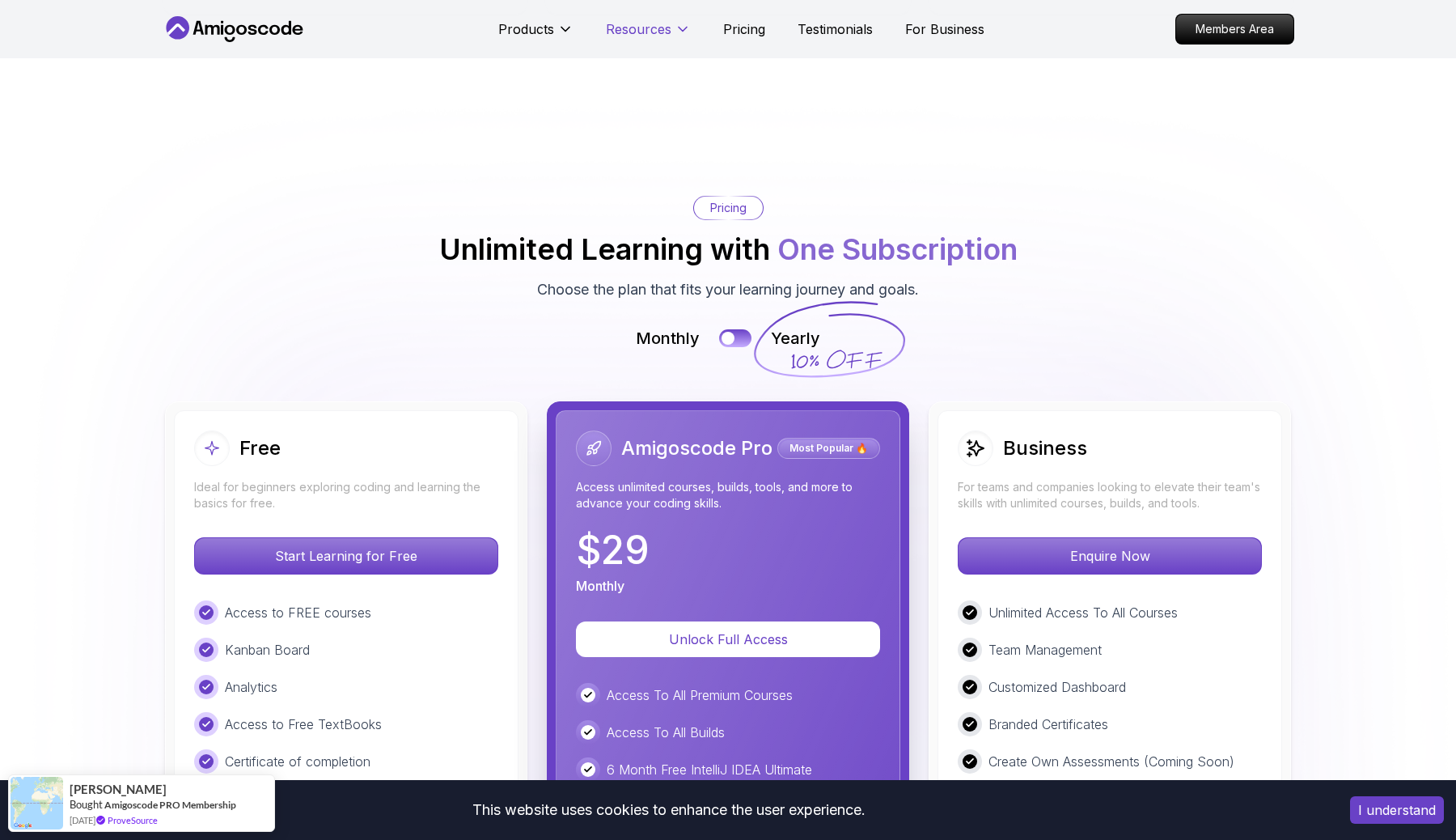 click 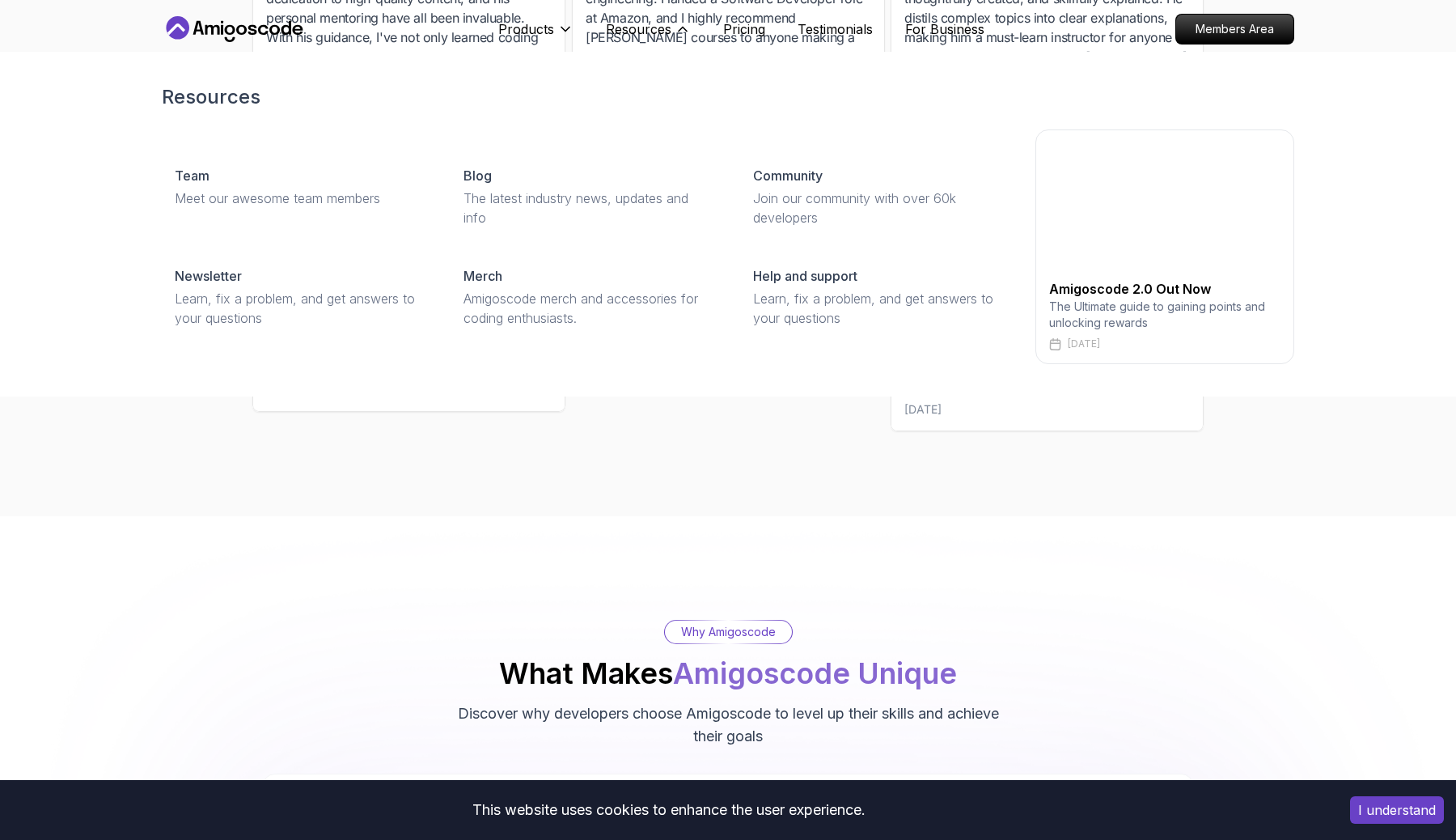 scroll, scrollTop: 5165, scrollLeft: 0, axis: vertical 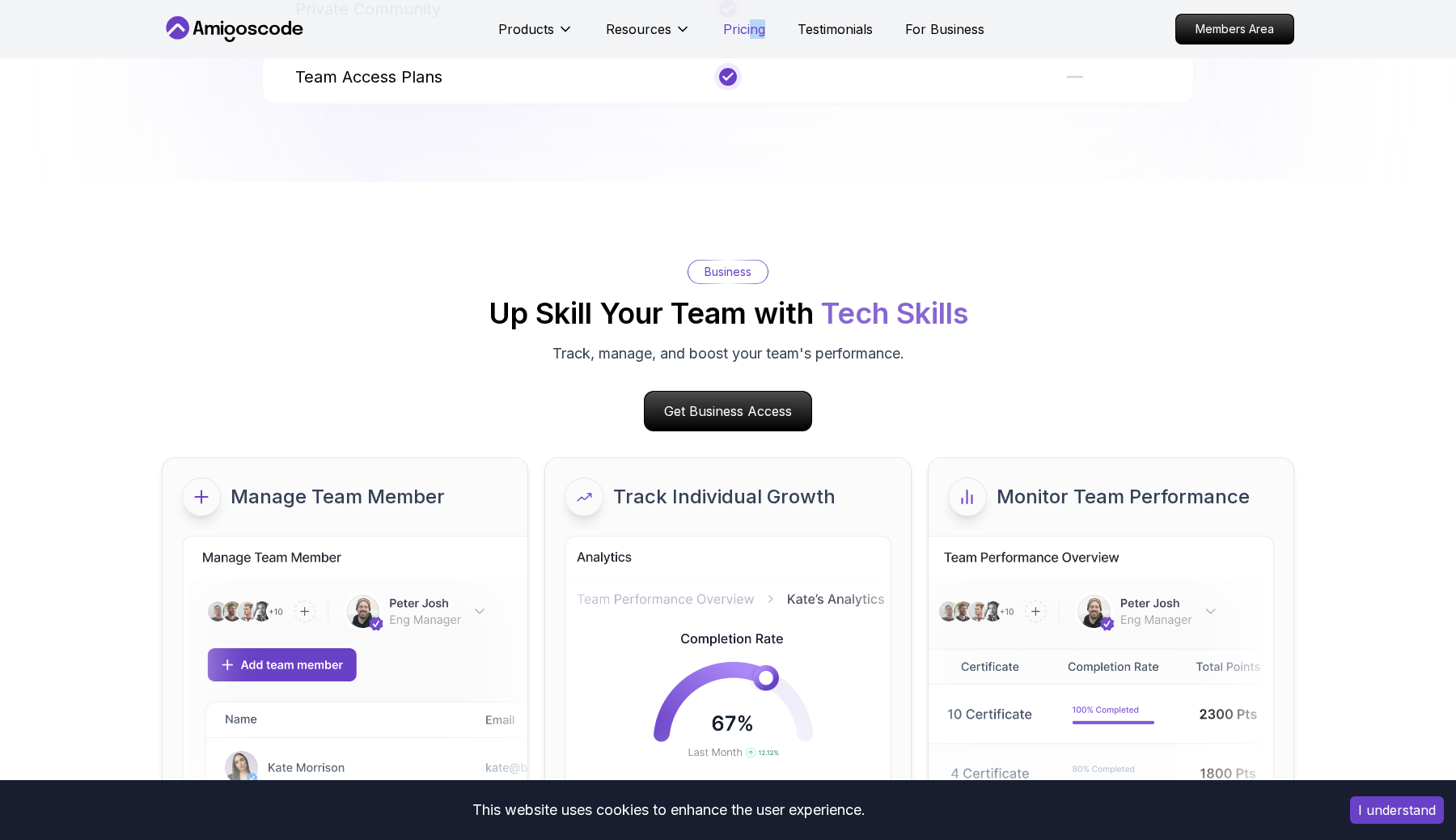 click on "Products Resources Pricing Testimonials For Business" at bounding box center [741, 29] 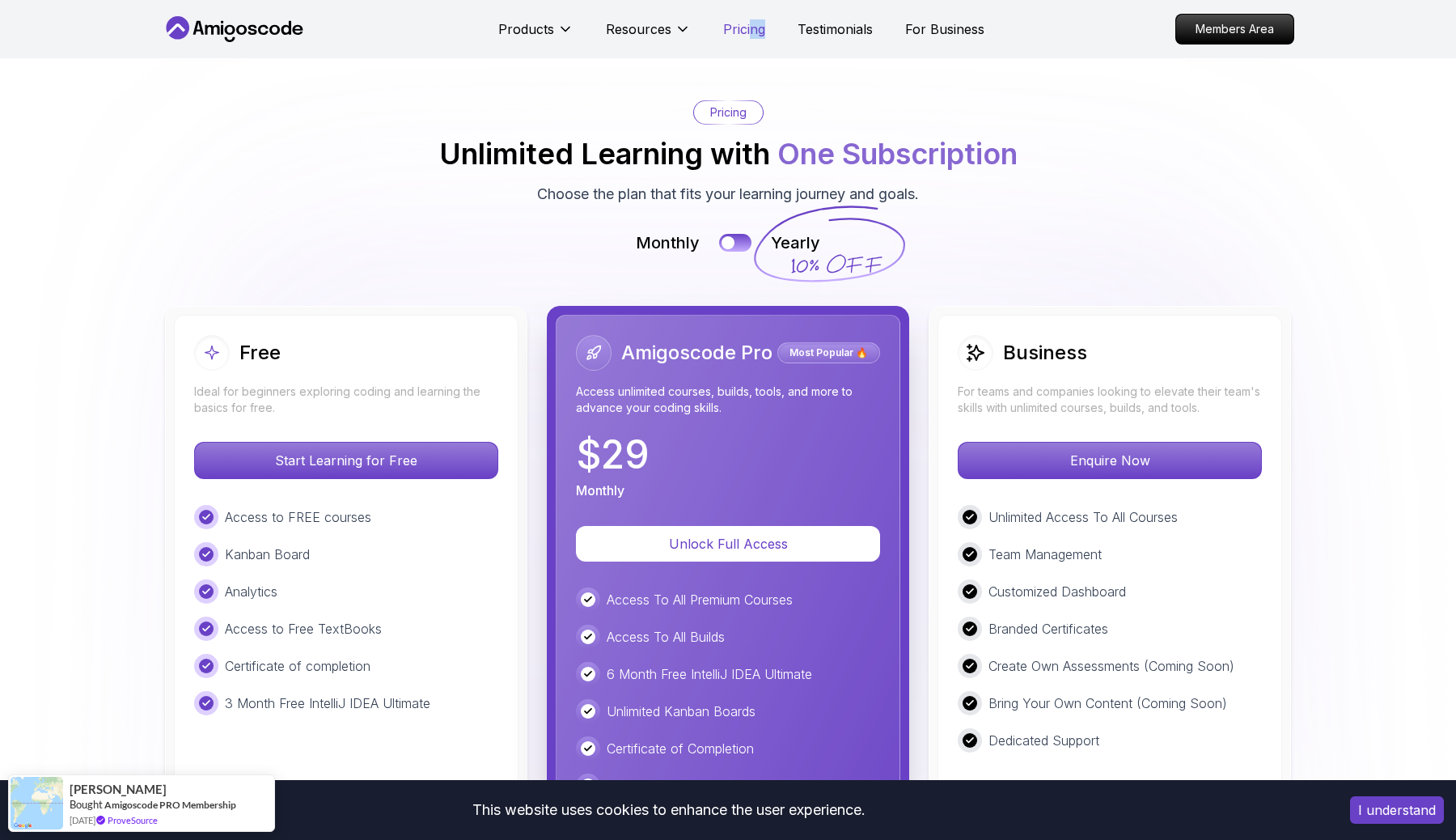 scroll, scrollTop: 3478, scrollLeft: 0, axis: vertical 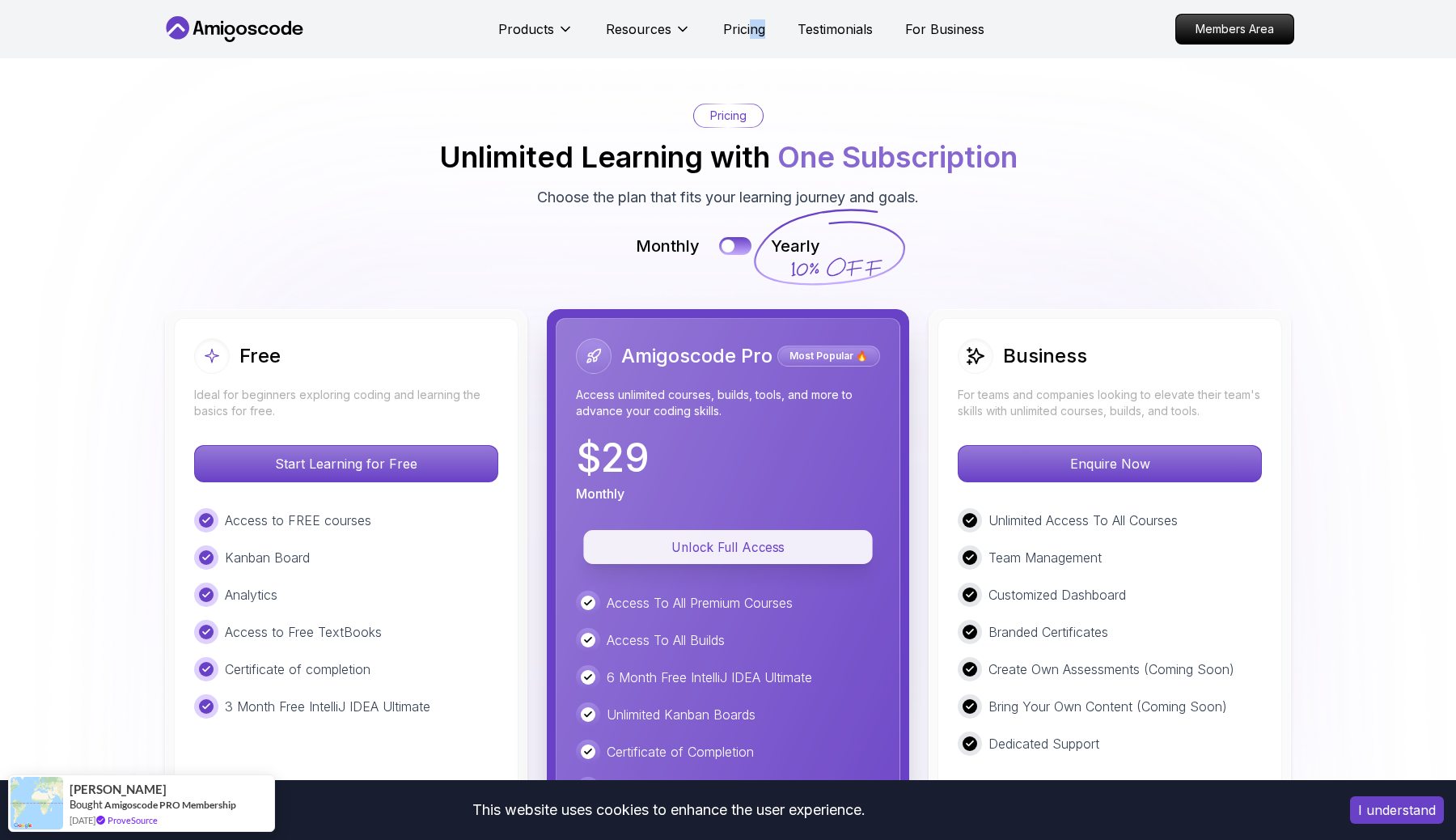 click on "Unlock Full Access" at bounding box center (727, 547) 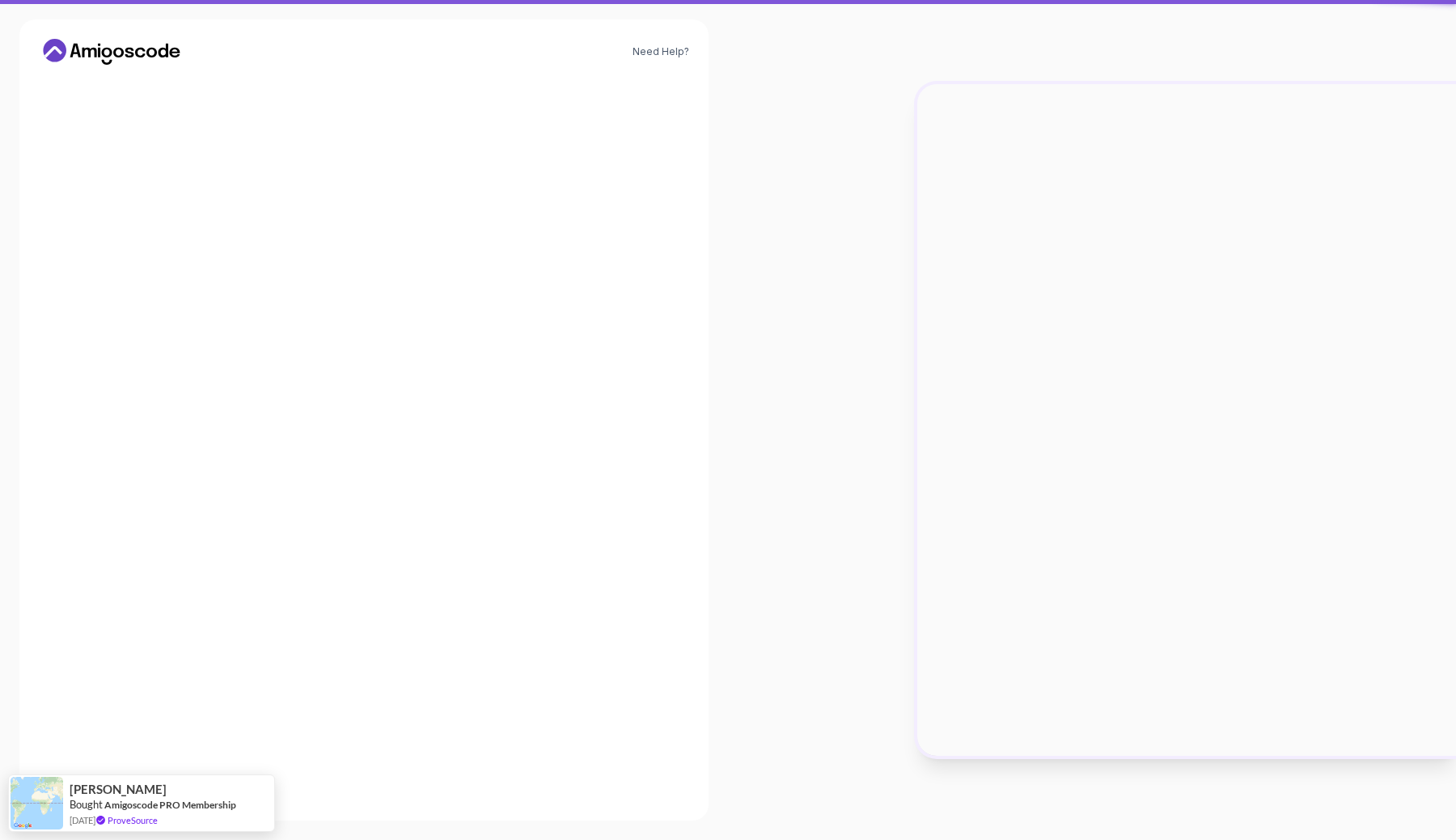 scroll, scrollTop: 0, scrollLeft: 0, axis: both 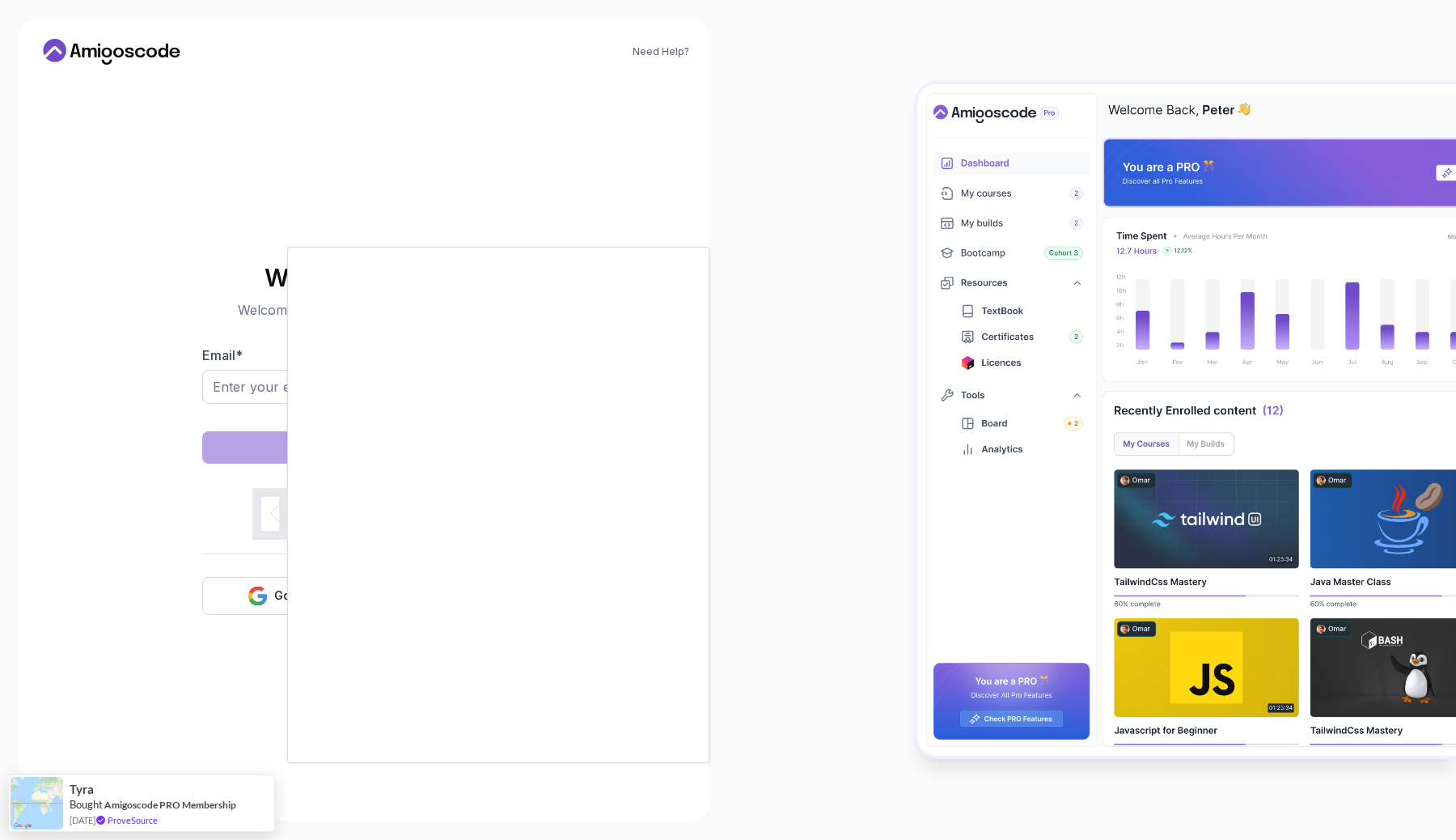 click at bounding box center (728, 420) 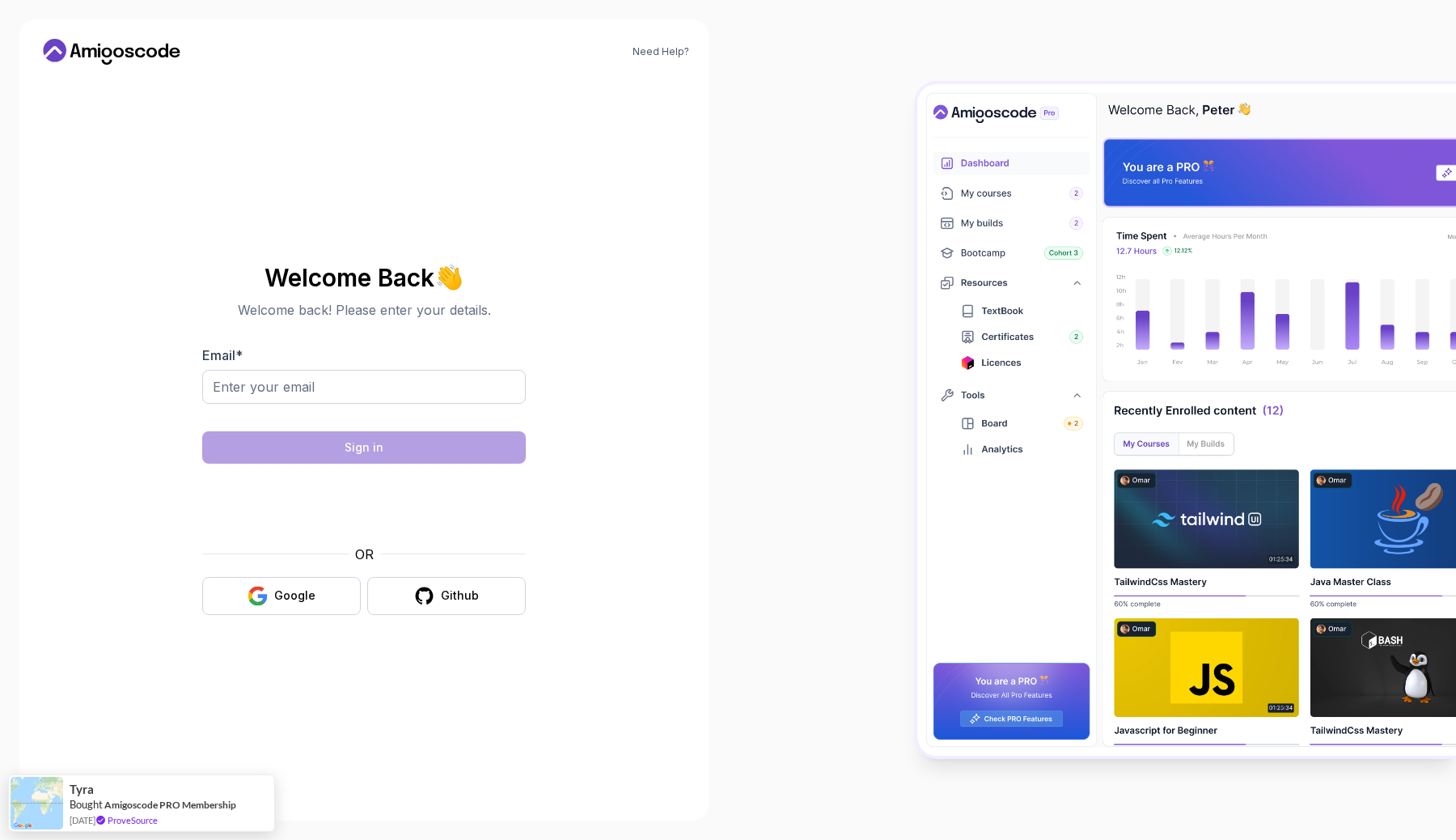click 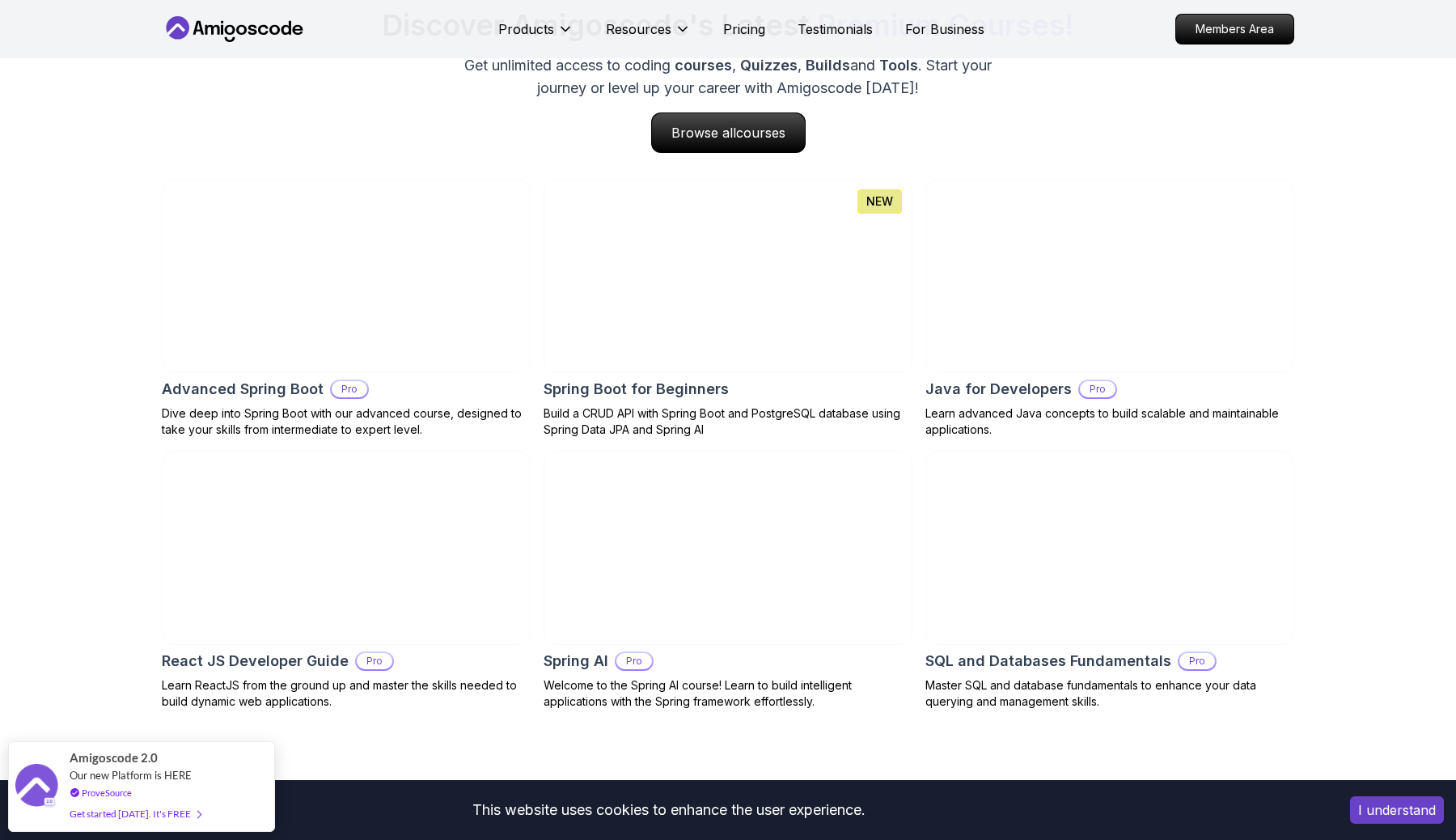 scroll, scrollTop: 1648, scrollLeft: 0, axis: vertical 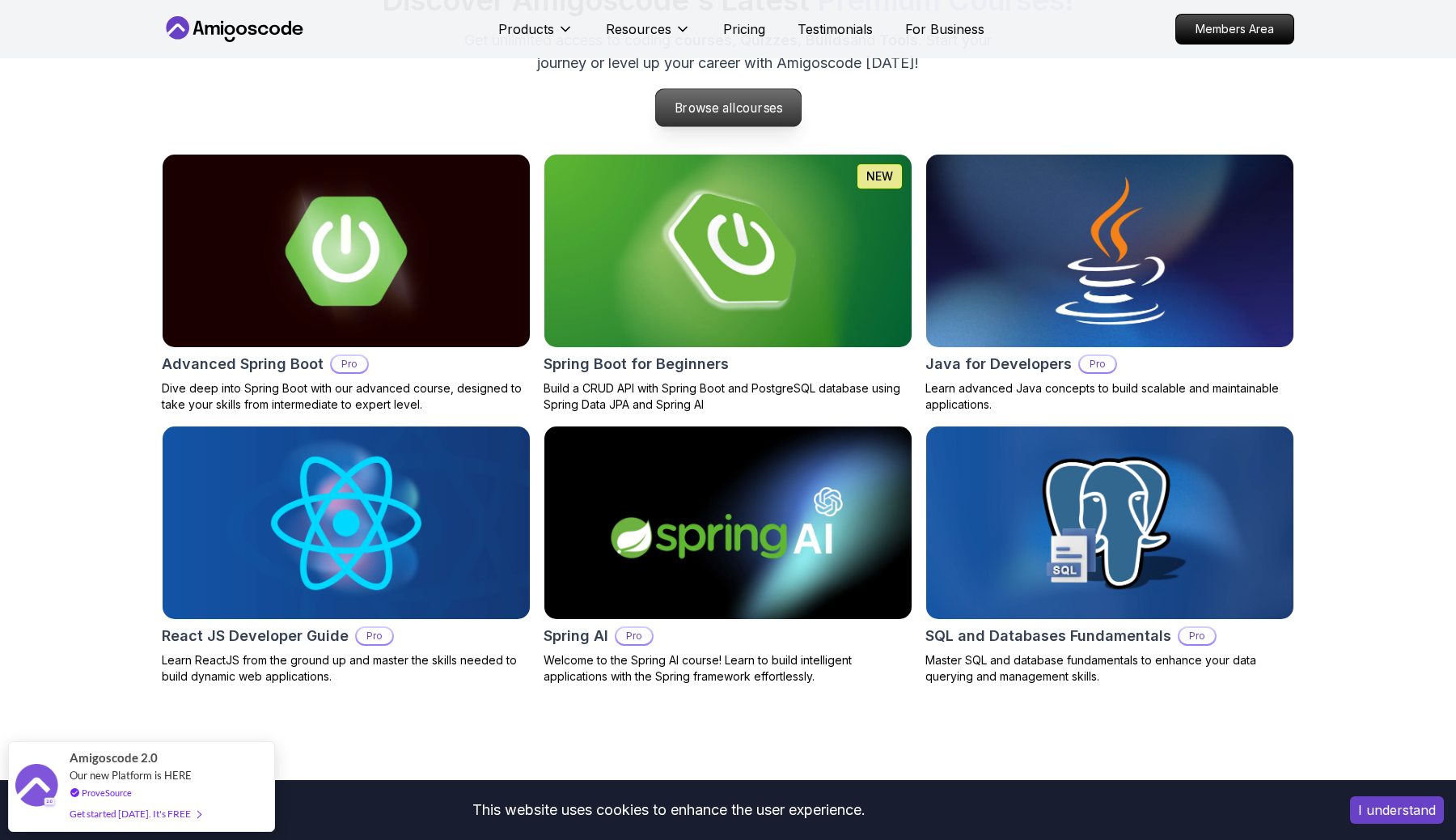 click on "Browse all  courses" at bounding box center (728, 108) 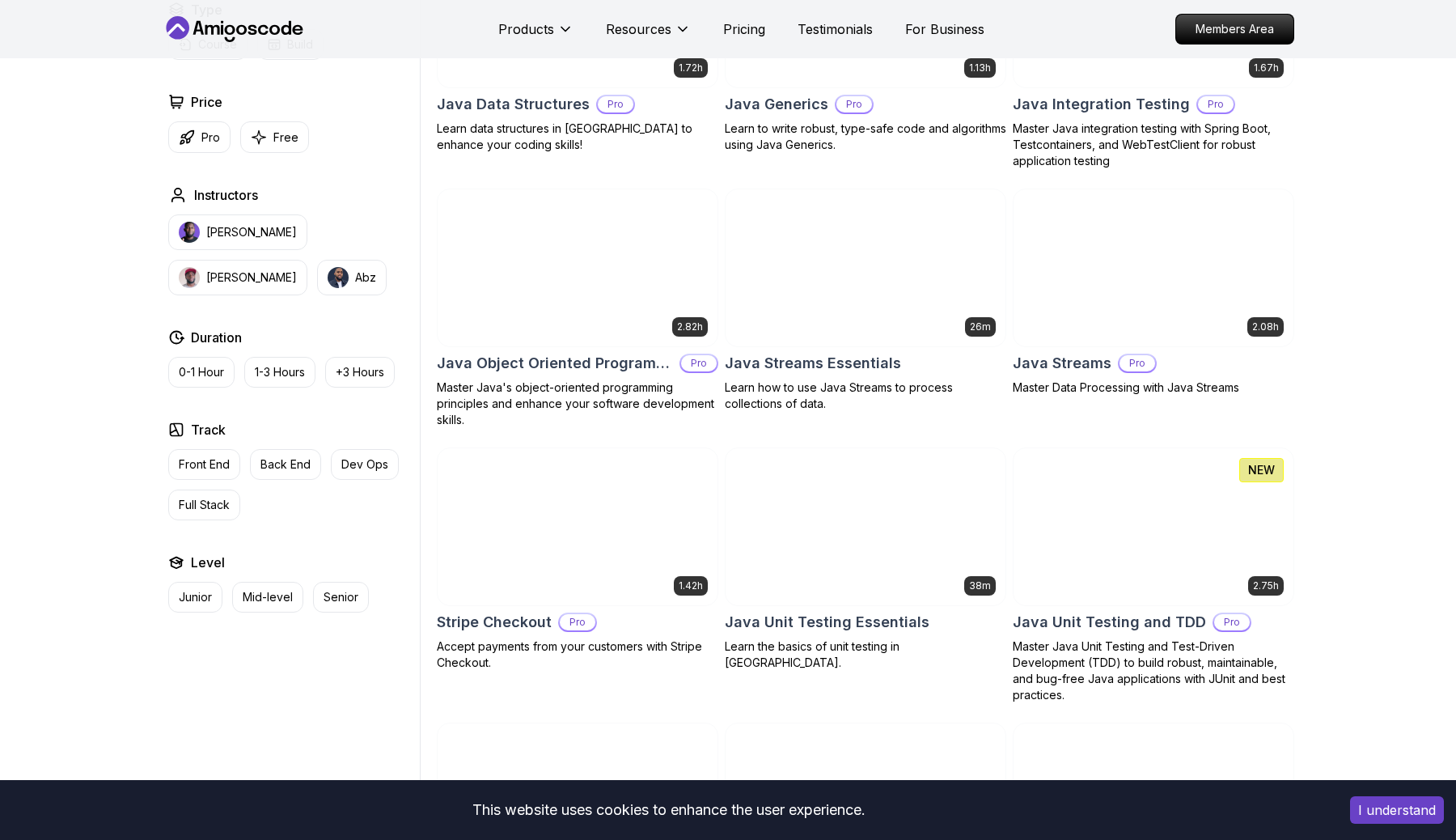 scroll, scrollTop: 2347, scrollLeft: 0, axis: vertical 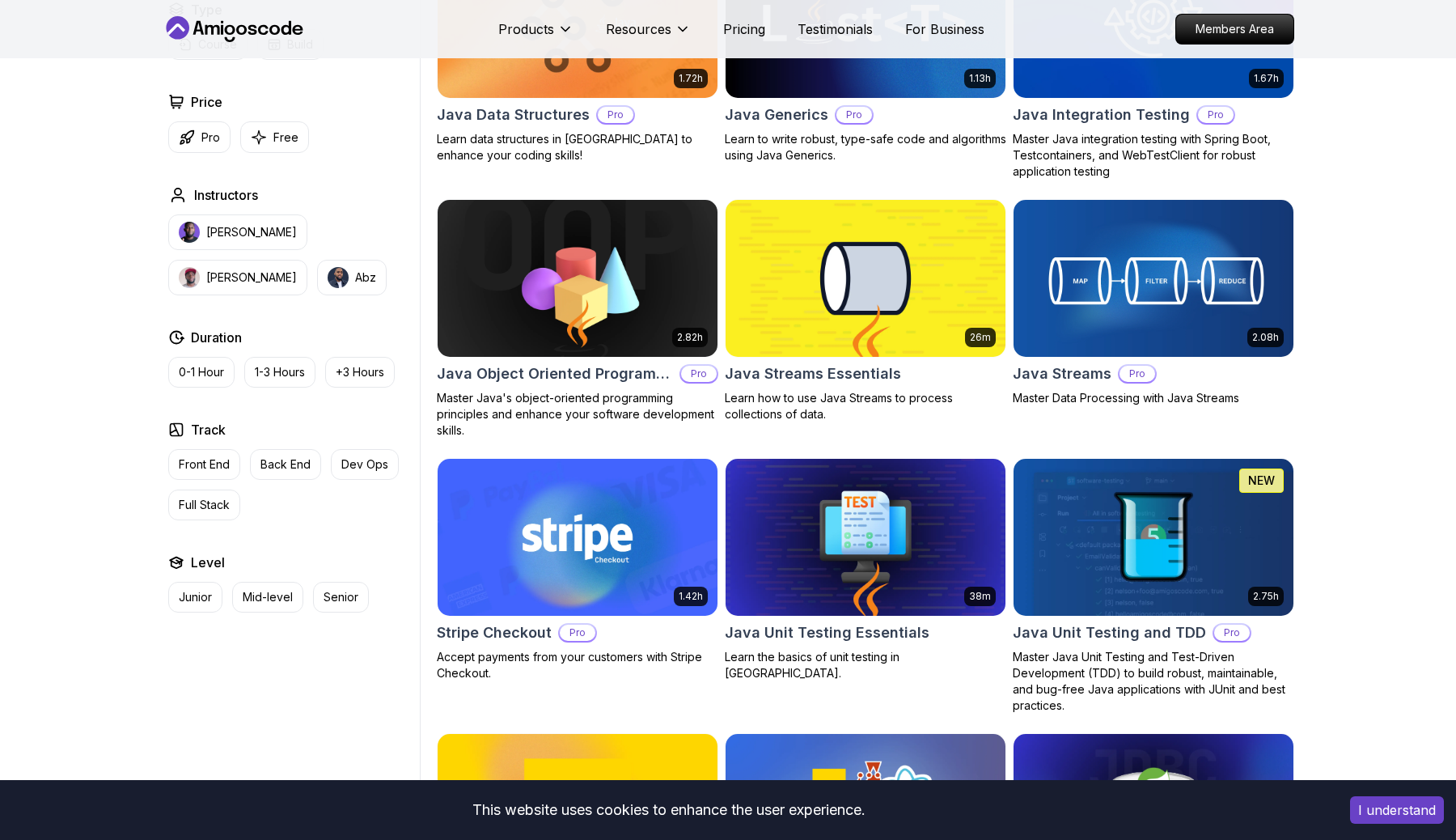 click at bounding box center (865, 278) 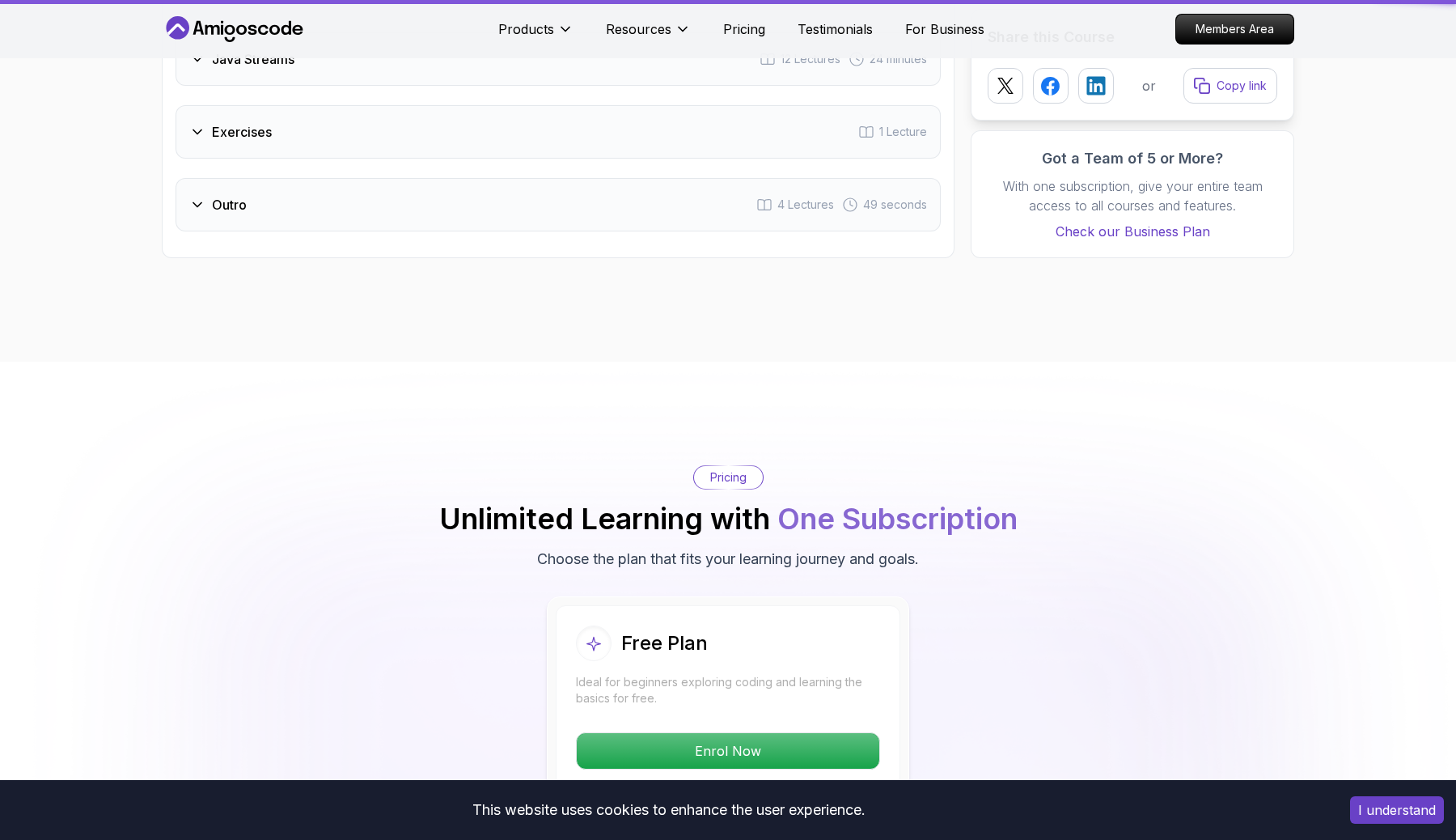 scroll, scrollTop: 0, scrollLeft: 0, axis: both 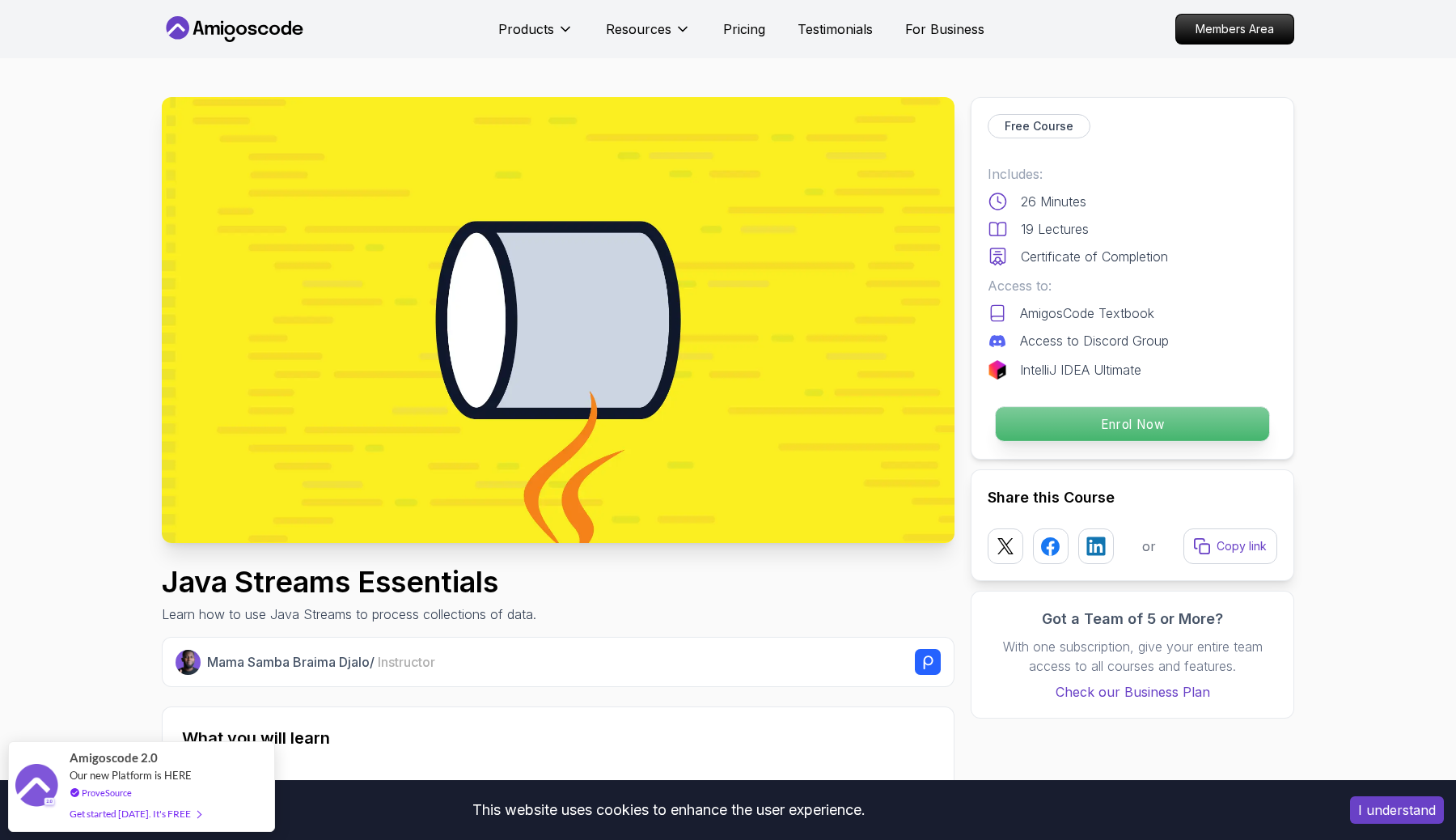 click on "Enrol Now" at bounding box center (1132, 424) 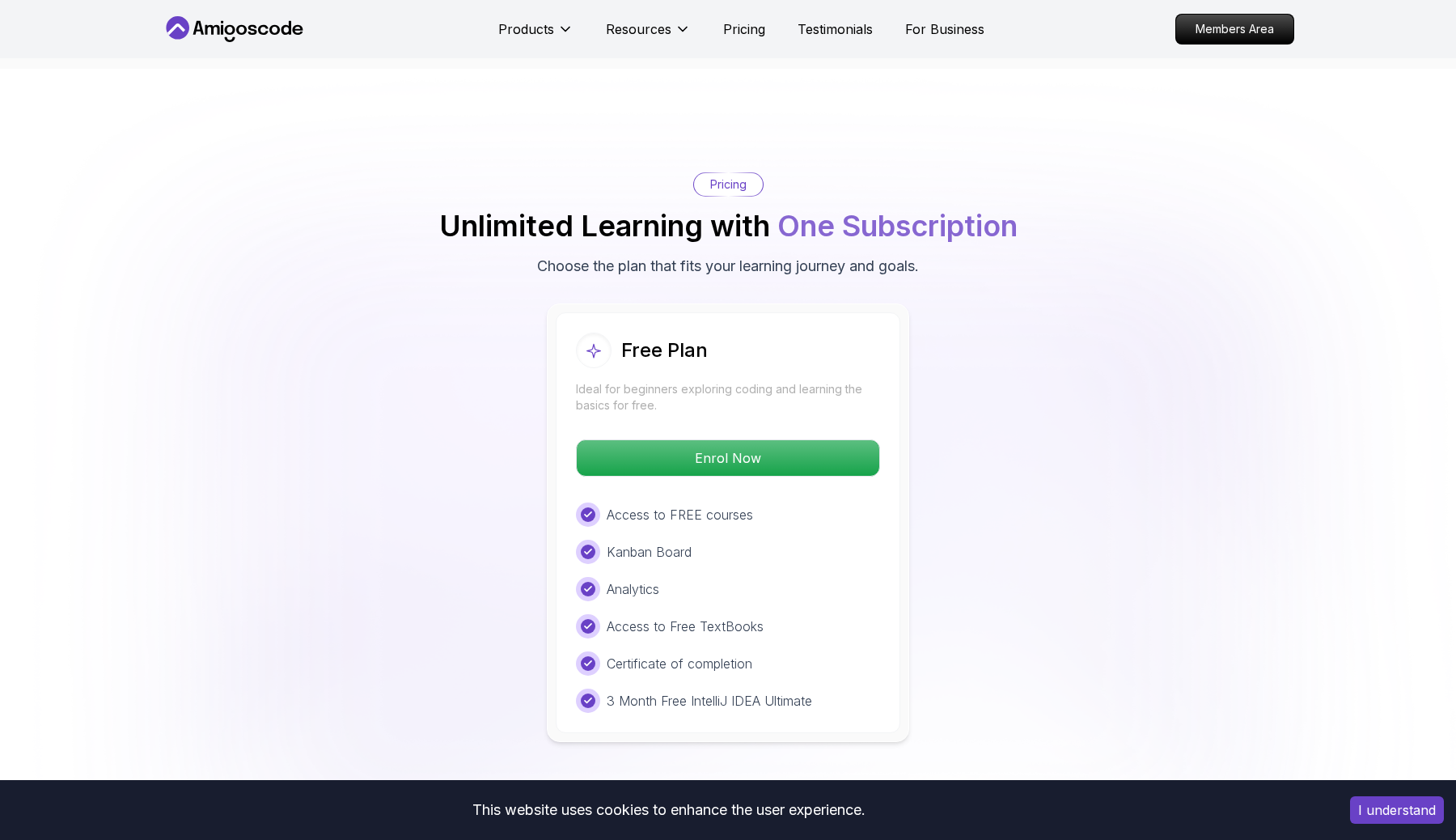 scroll, scrollTop: 2666, scrollLeft: 0, axis: vertical 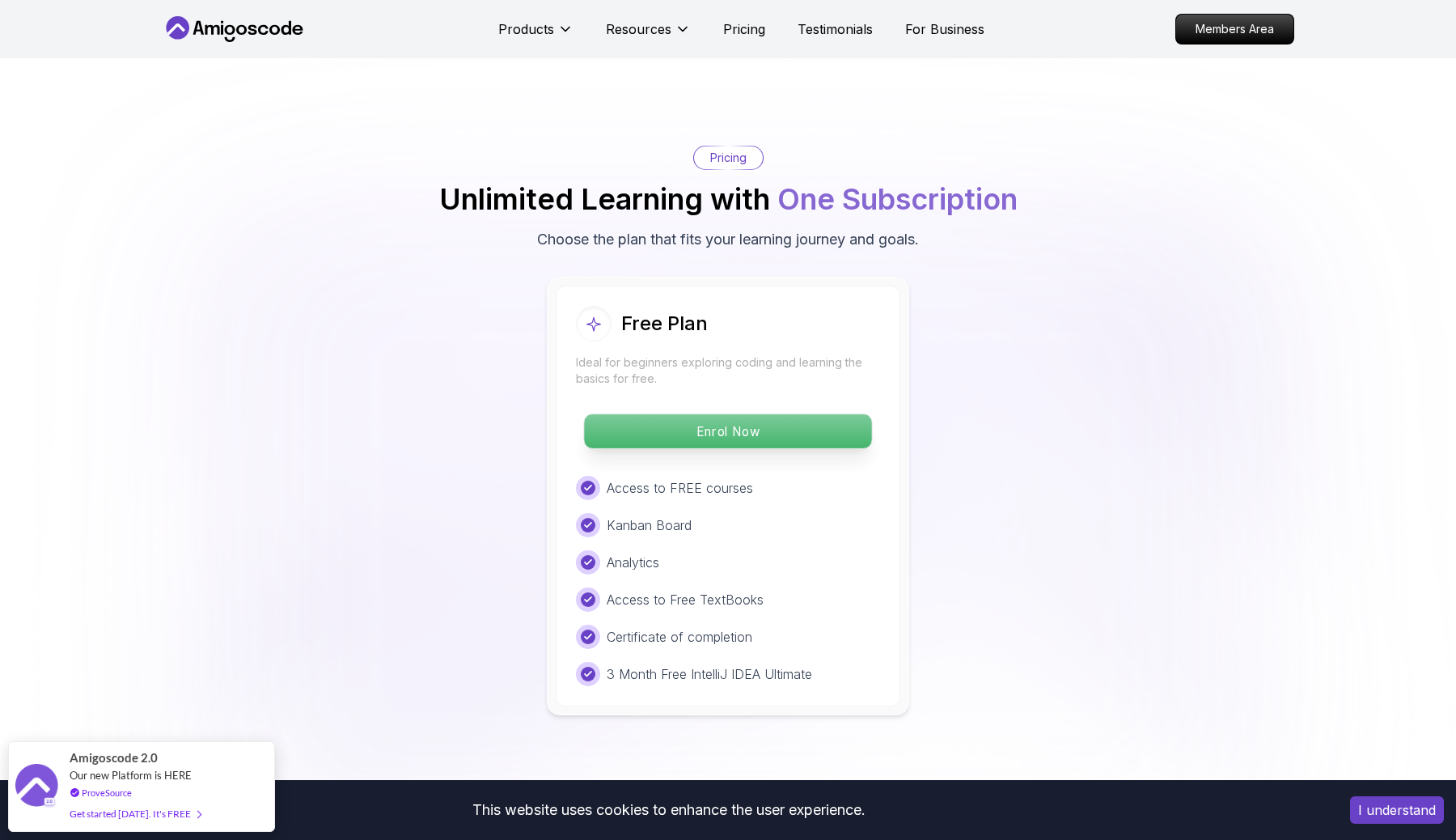 click on "Enrol Now" at bounding box center (727, 431) 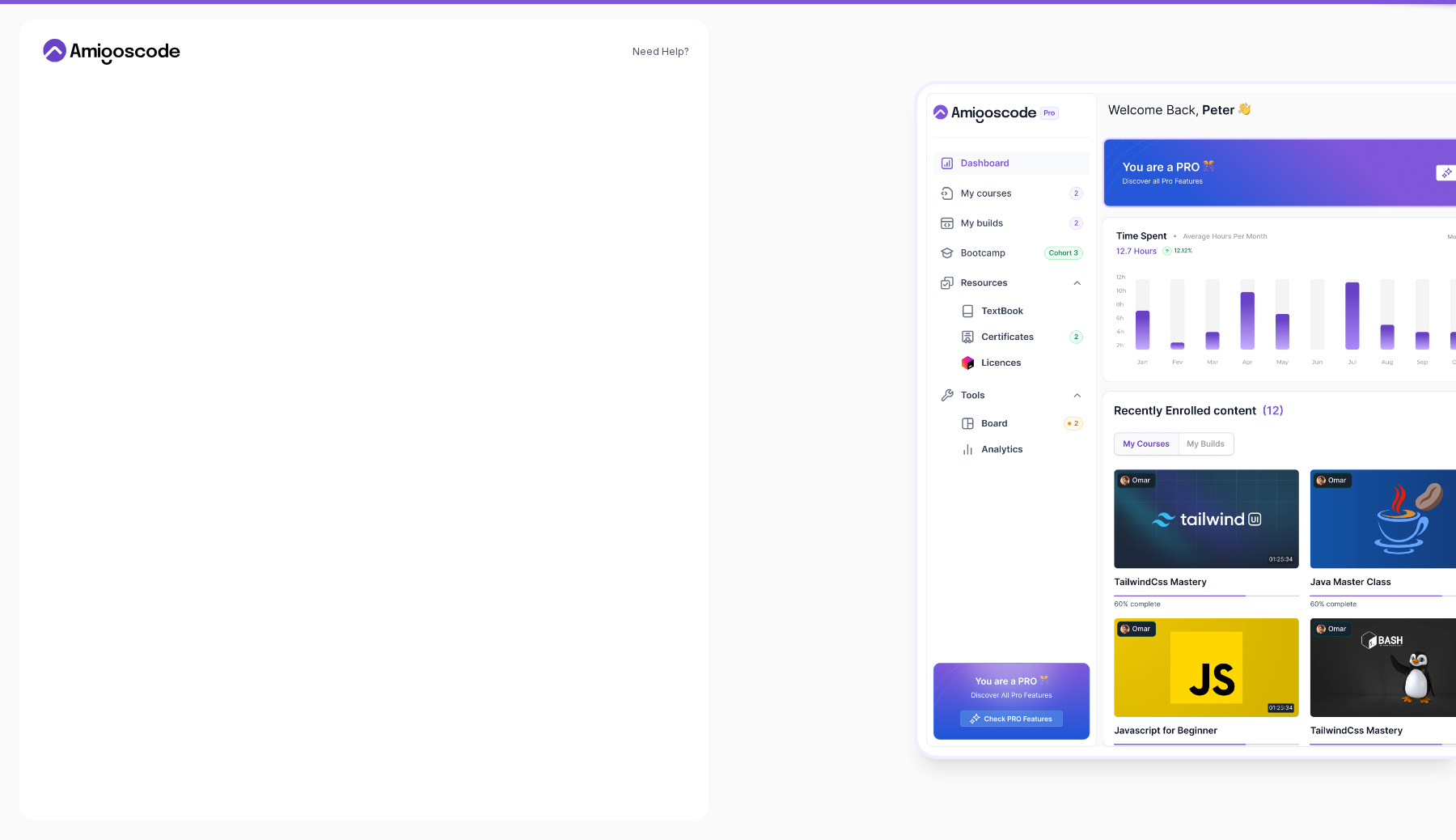 scroll, scrollTop: 0, scrollLeft: 0, axis: both 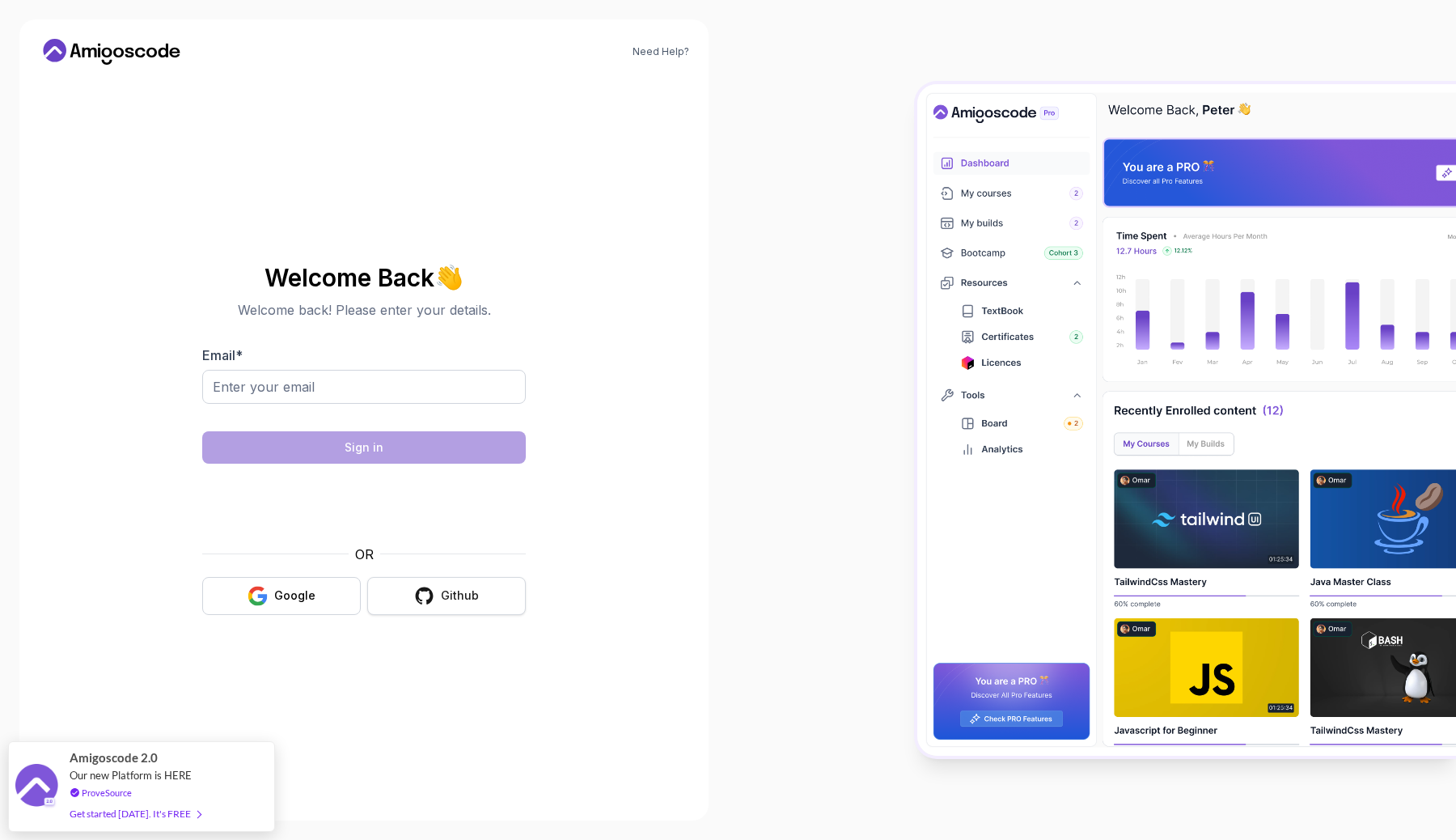 click 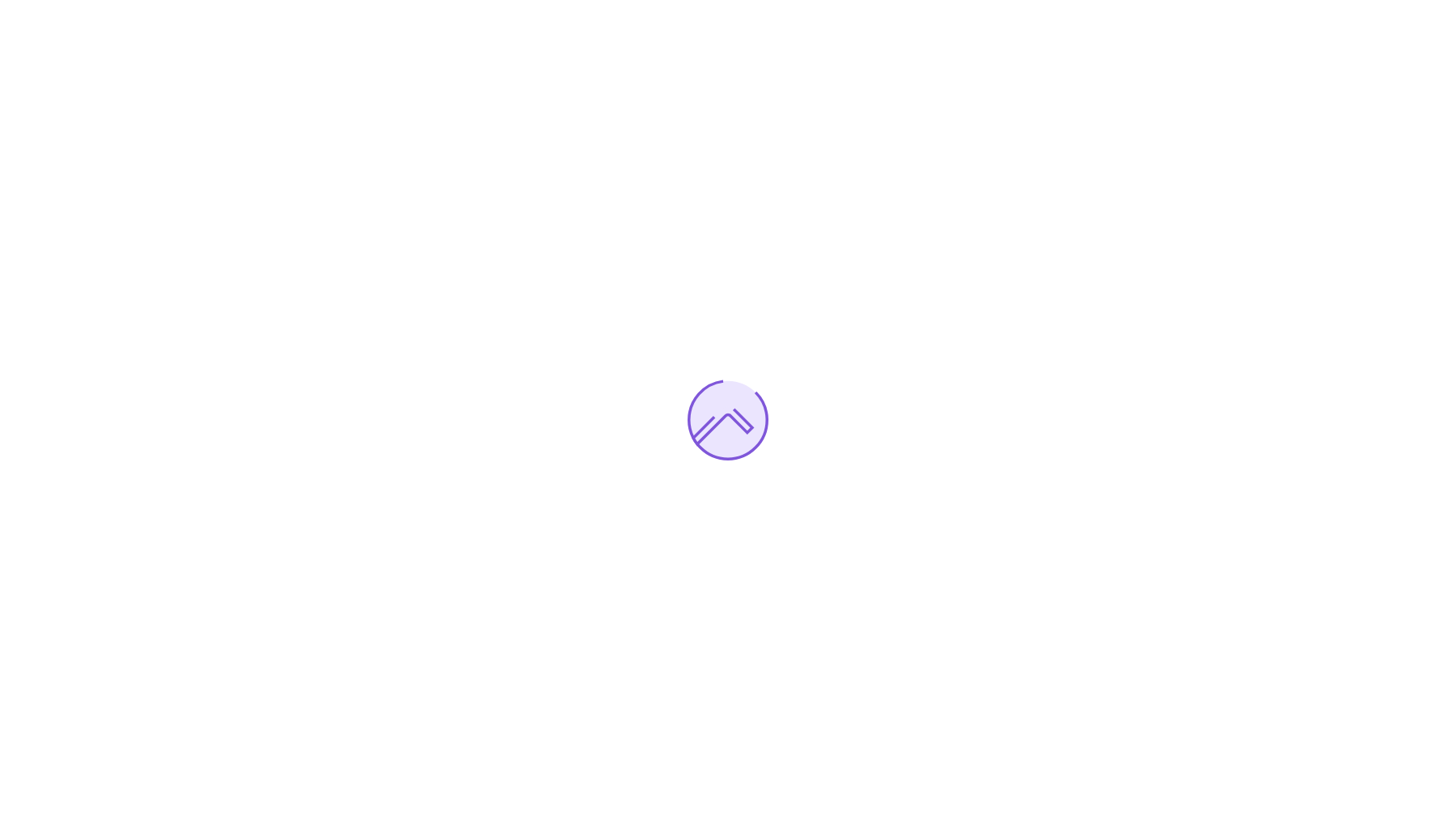 scroll, scrollTop: 0, scrollLeft: 0, axis: both 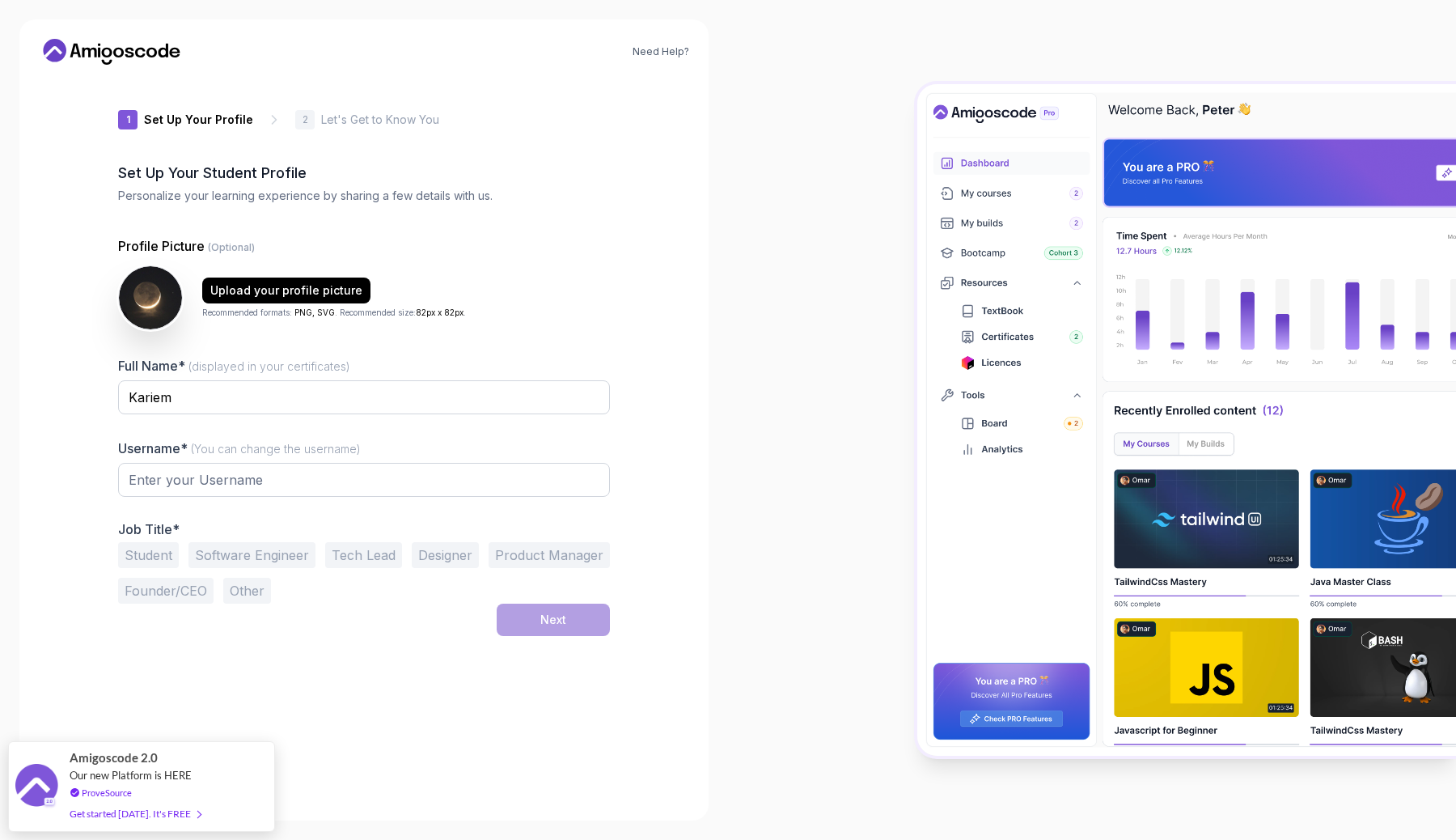 type on "happyowlfebc5" 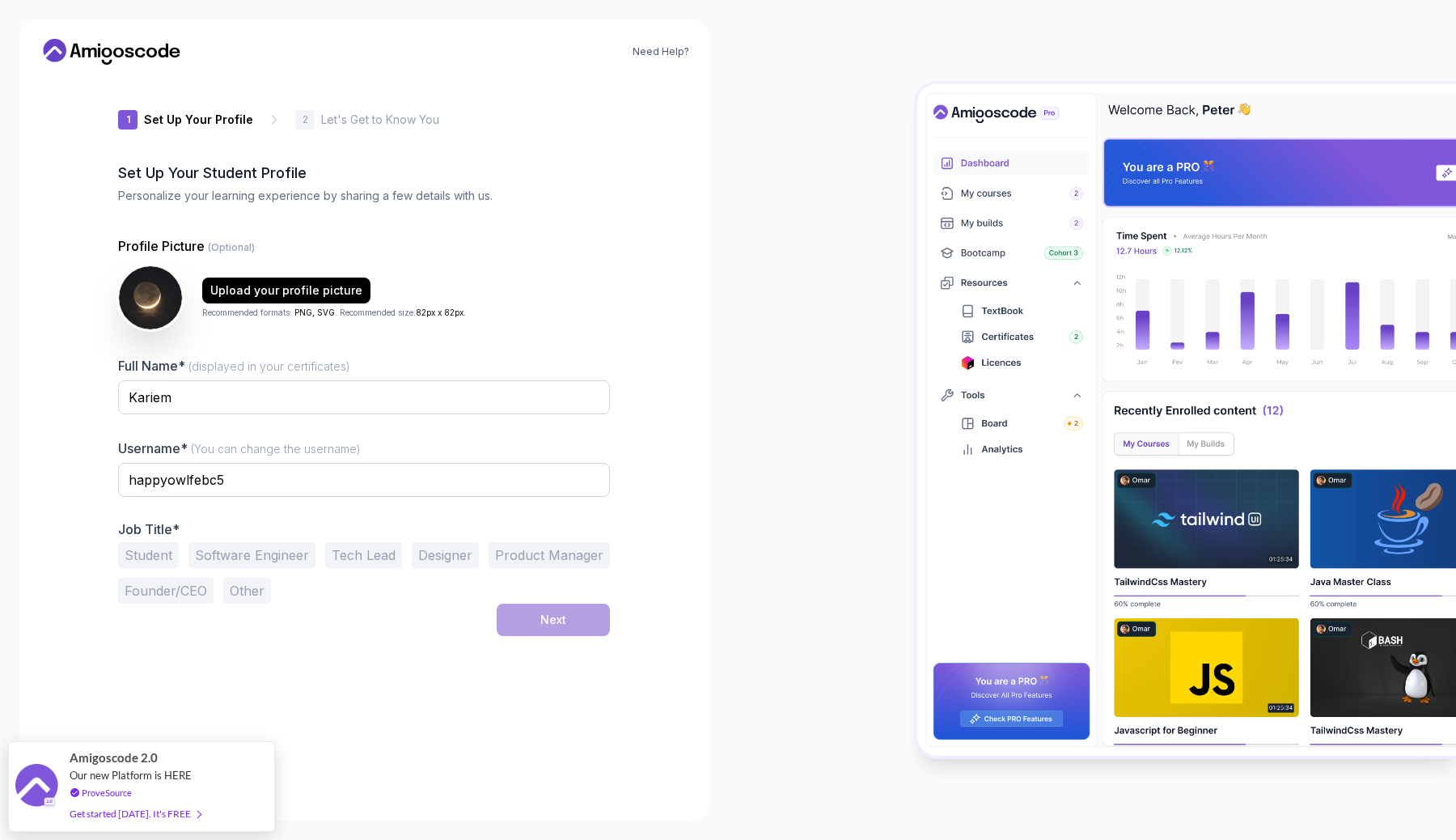 click on "Student" at bounding box center [148, 555] 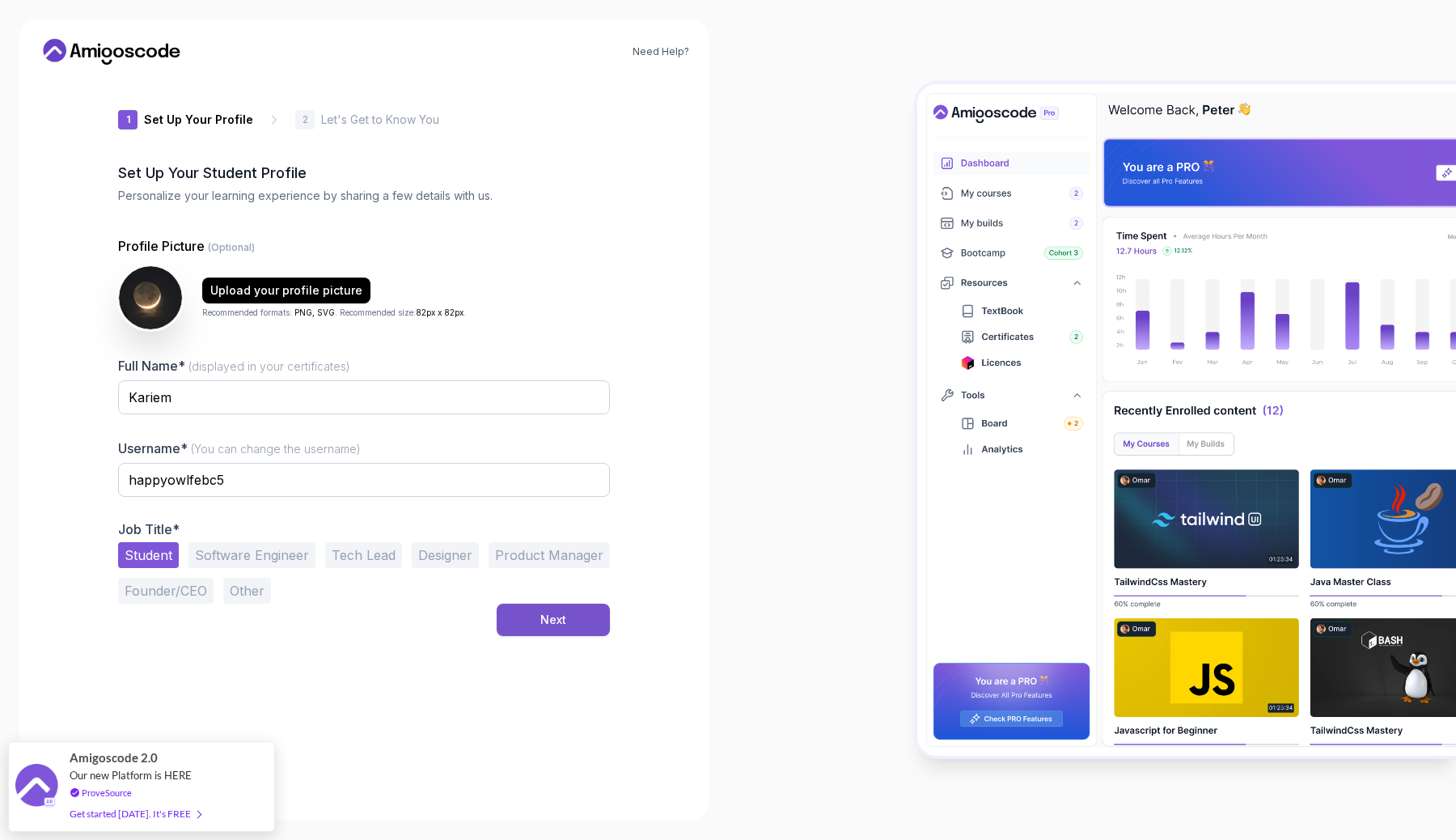 click on "Next" at bounding box center (553, 620) 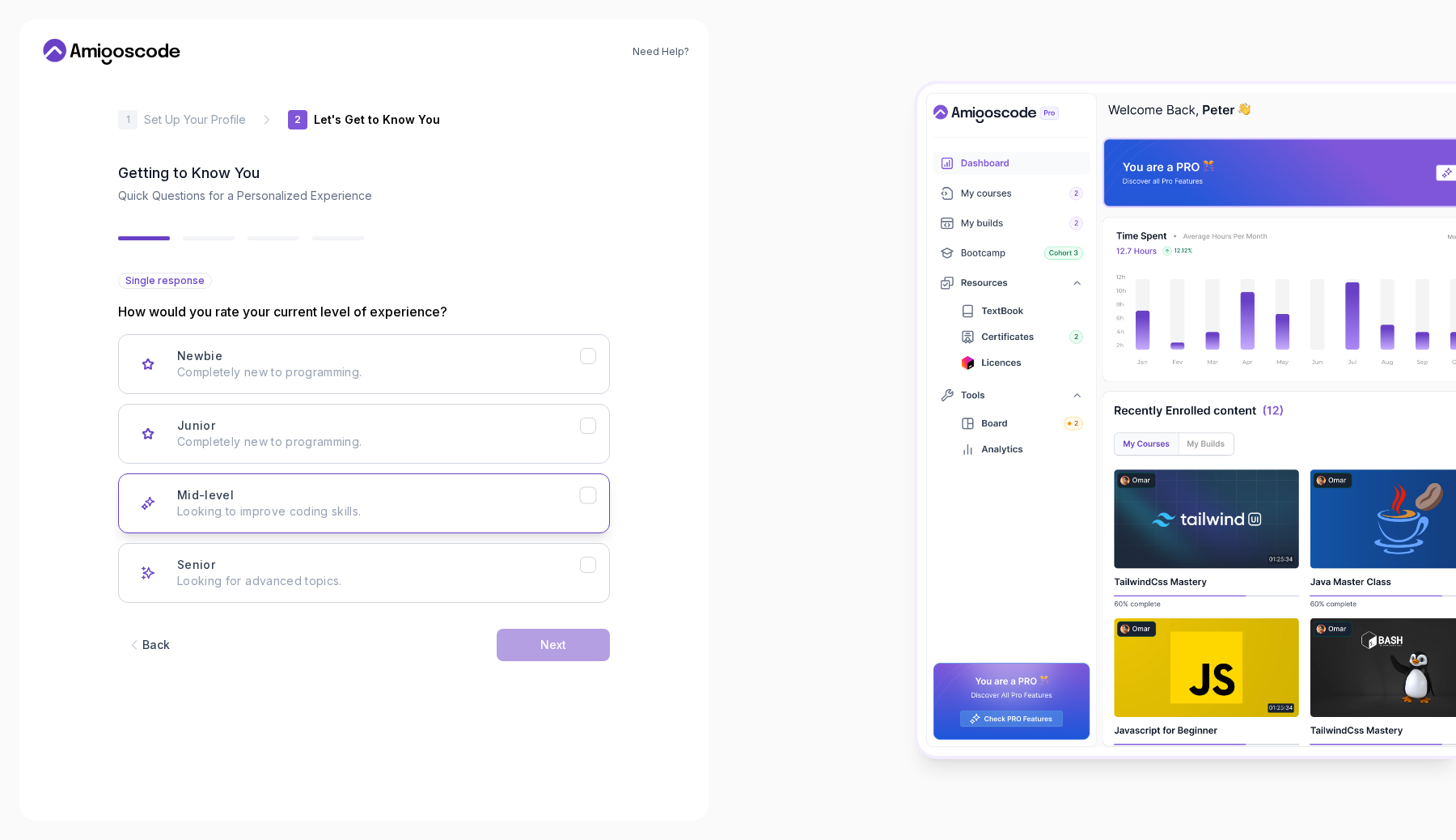 click on "Mid-level Looking to improve coding skills." at bounding box center (379, 503) 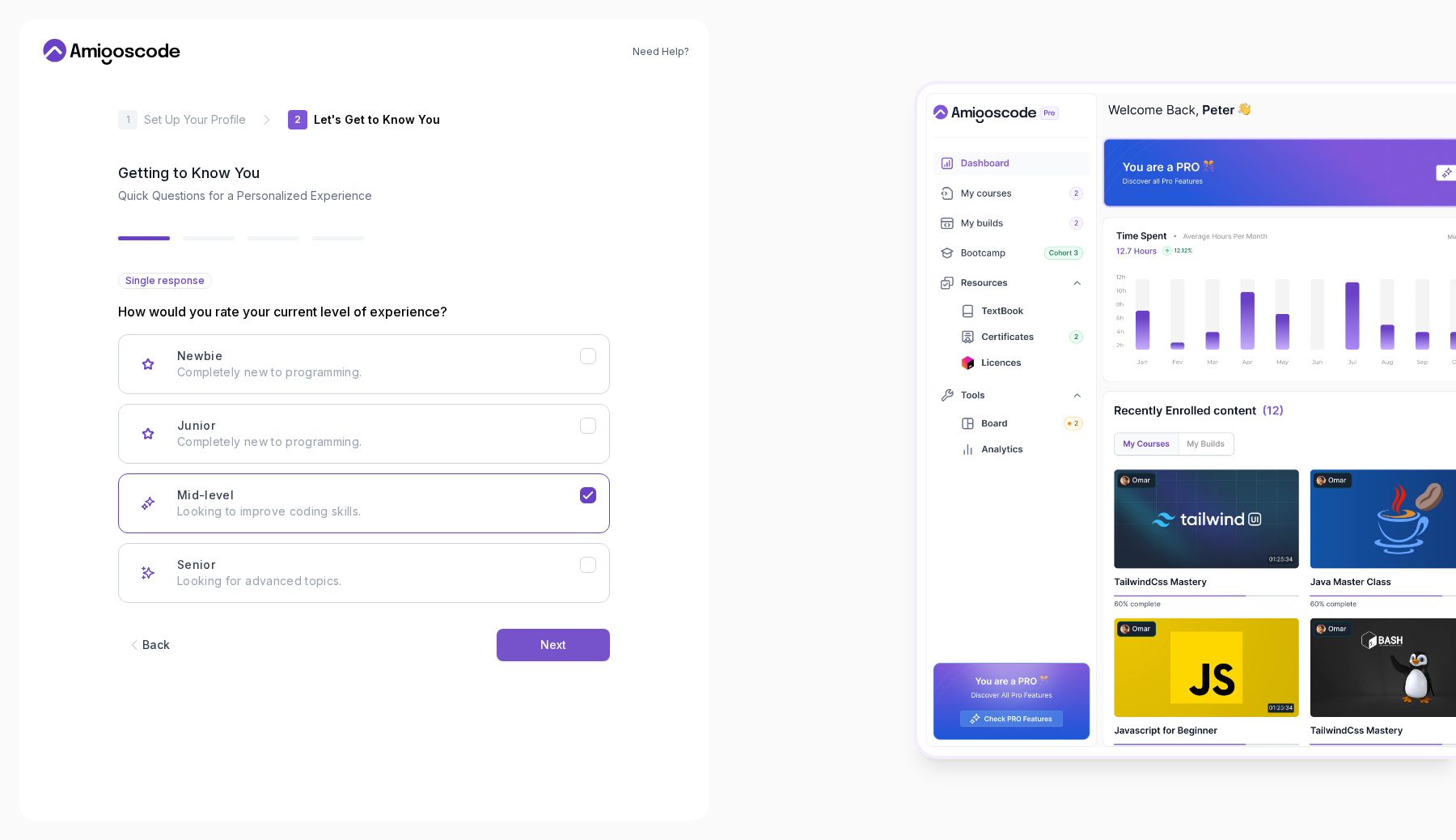 click on "Next" at bounding box center [553, 645] 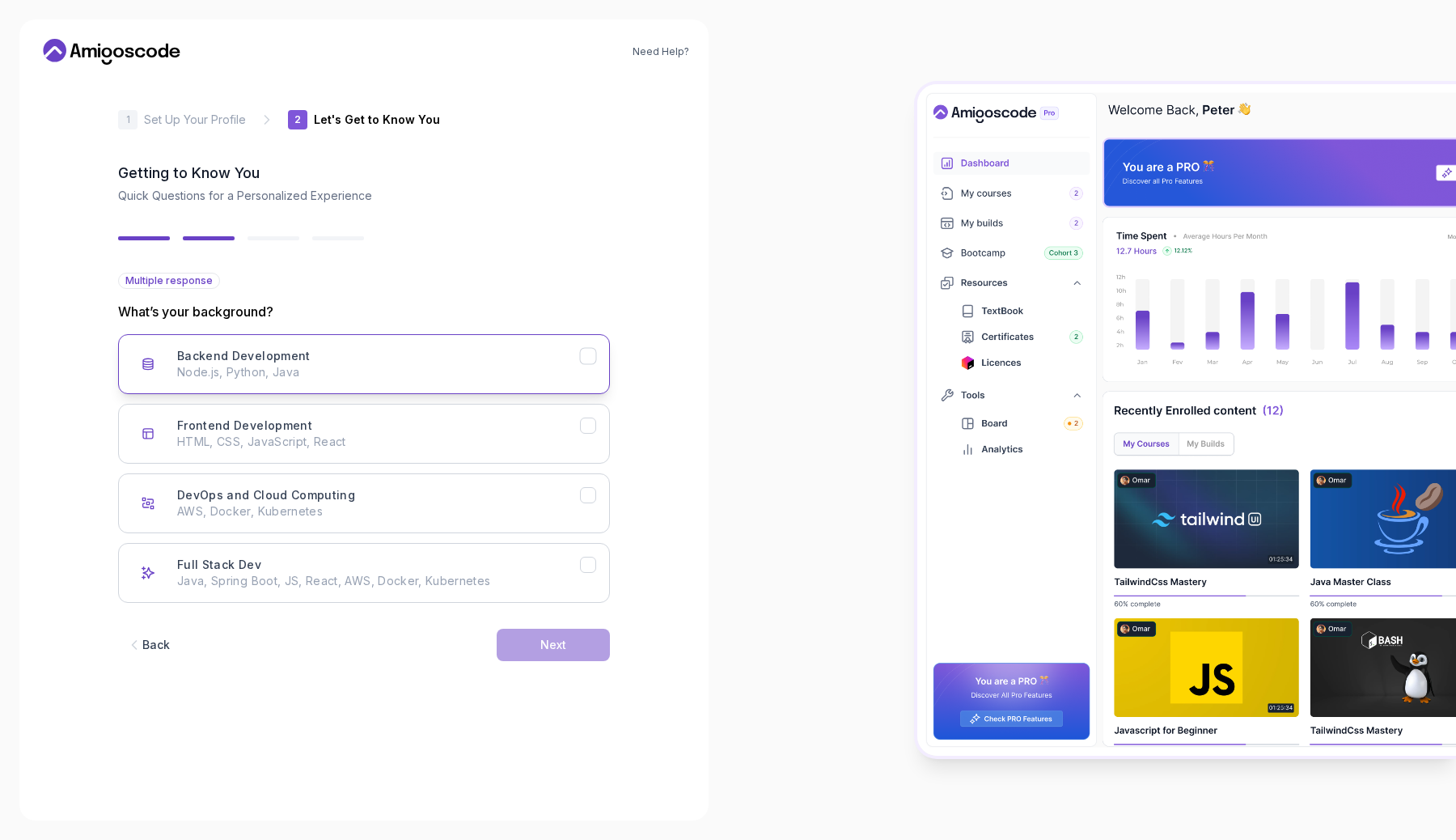 click on "Backend Development Node.js, Python, Java" at bounding box center (364, 364) 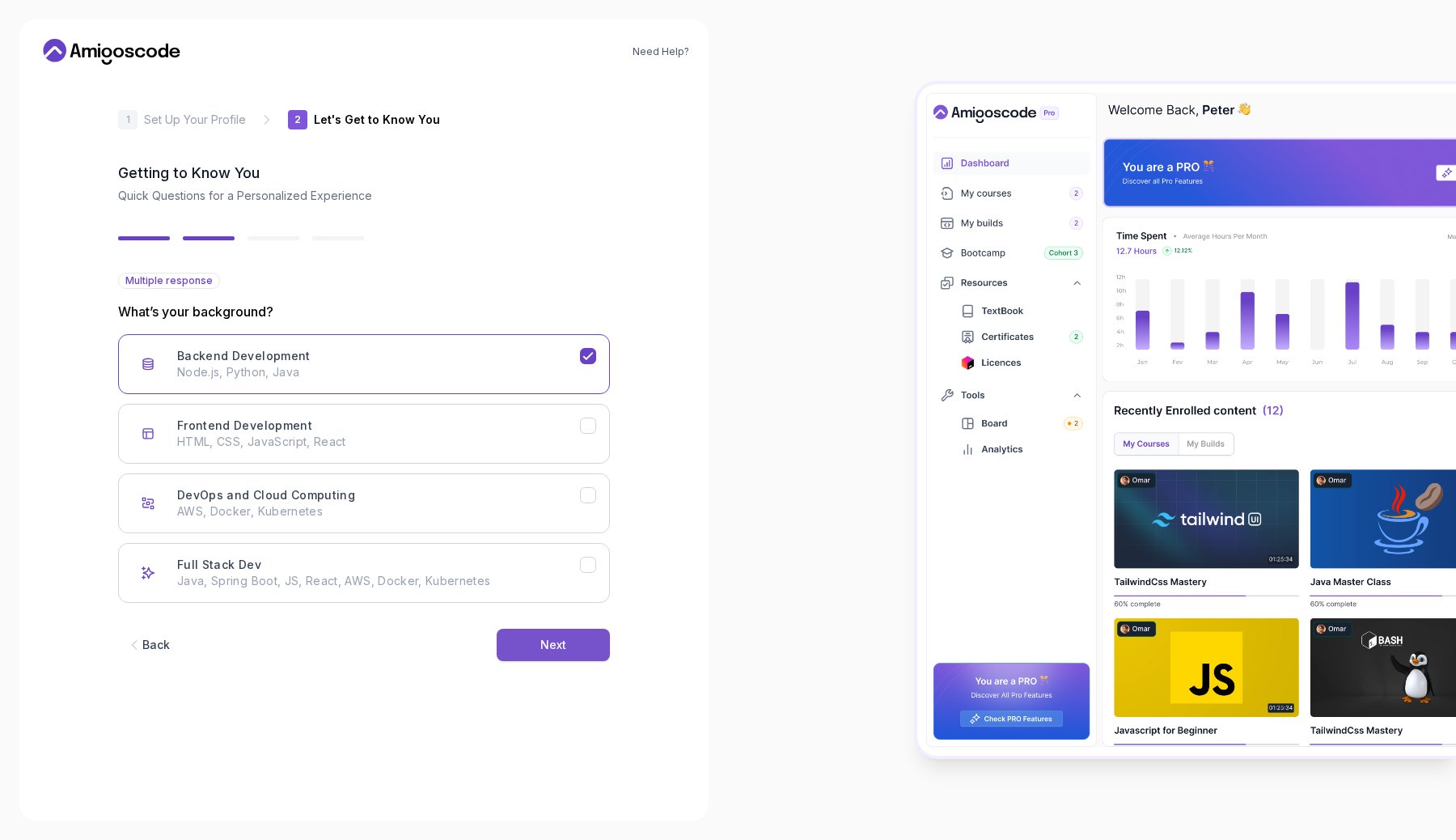 click on "Next" at bounding box center (553, 645) 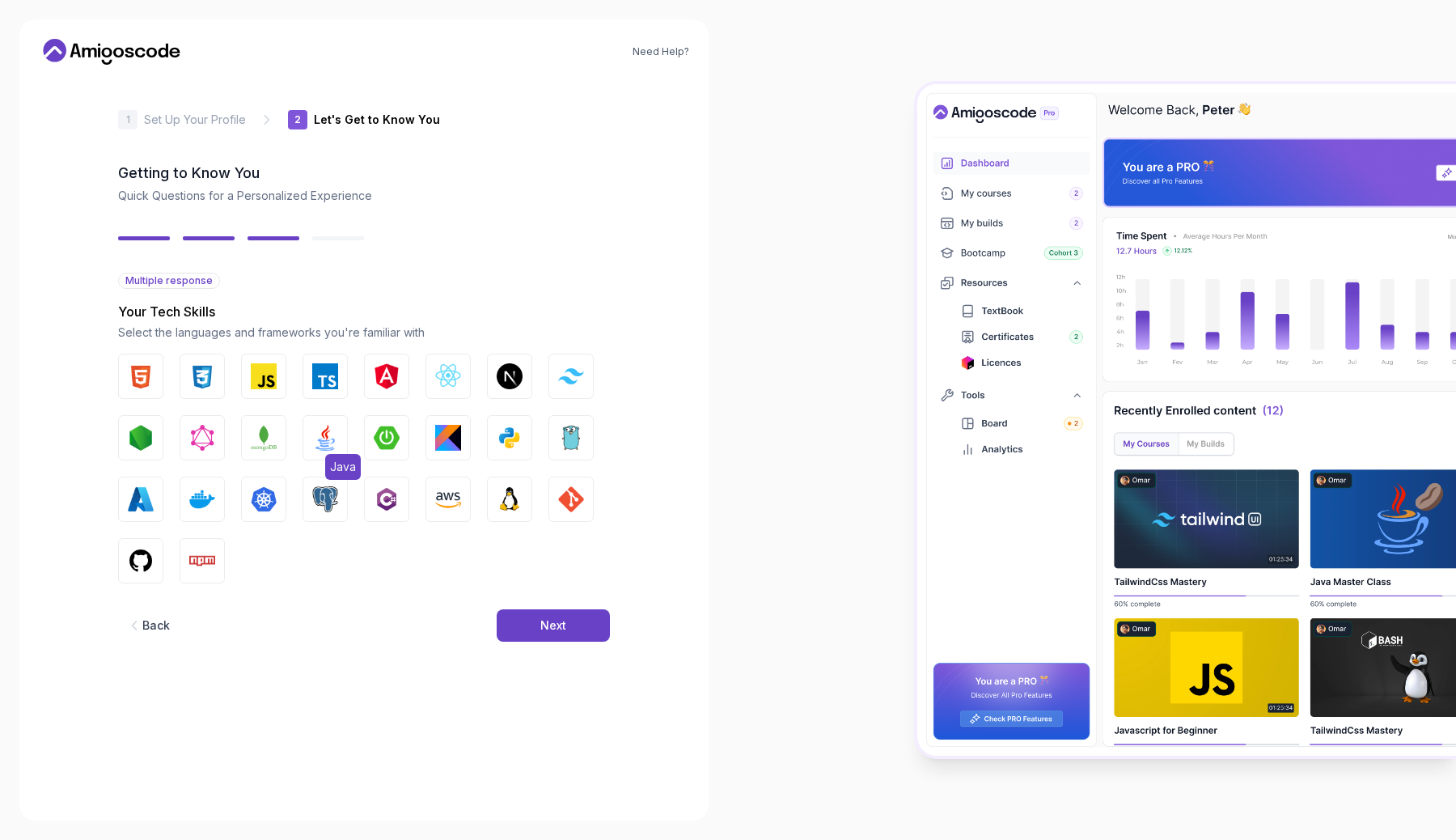 click at bounding box center [325, 438] 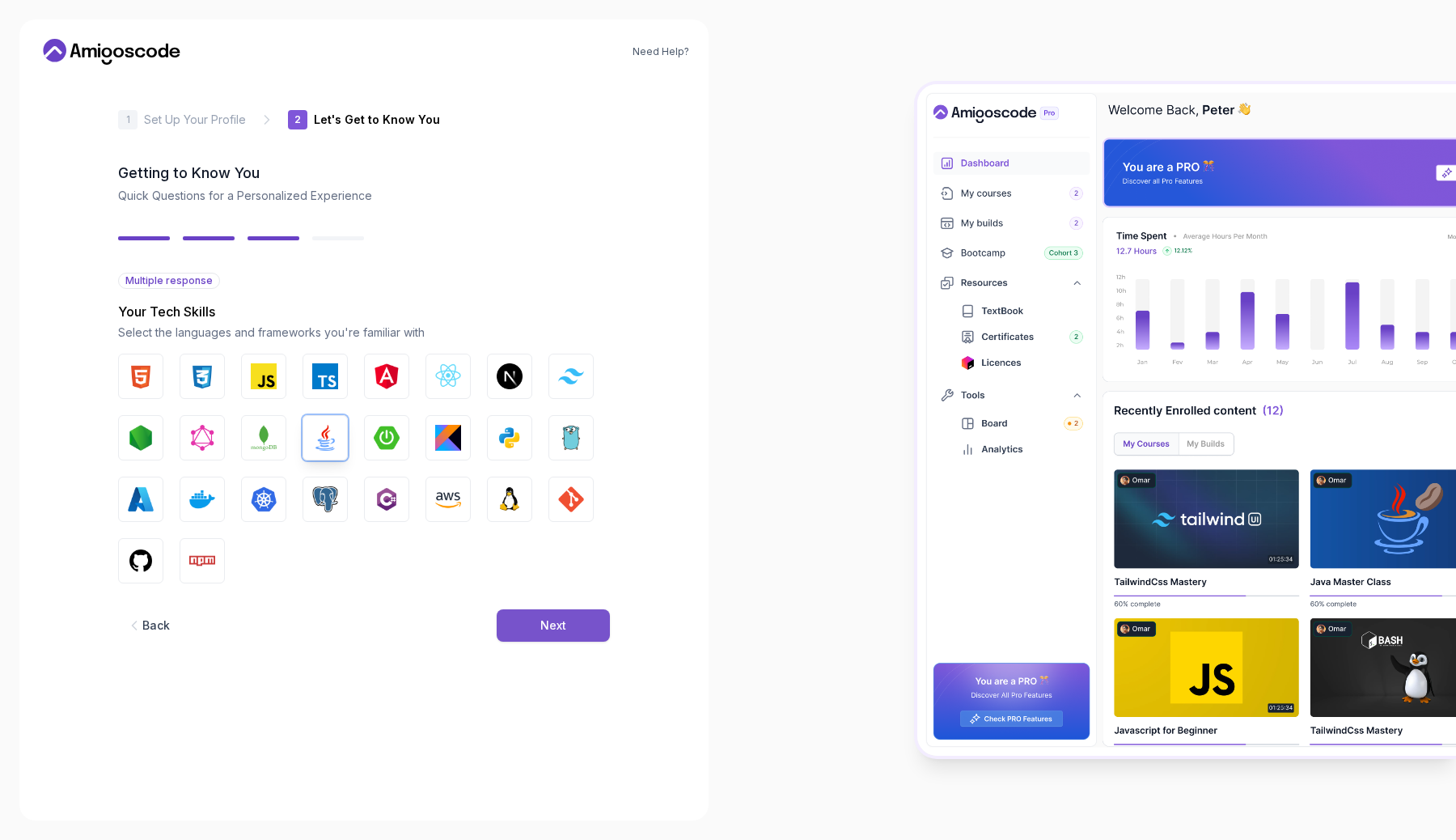 click on "Next" at bounding box center (553, 626) 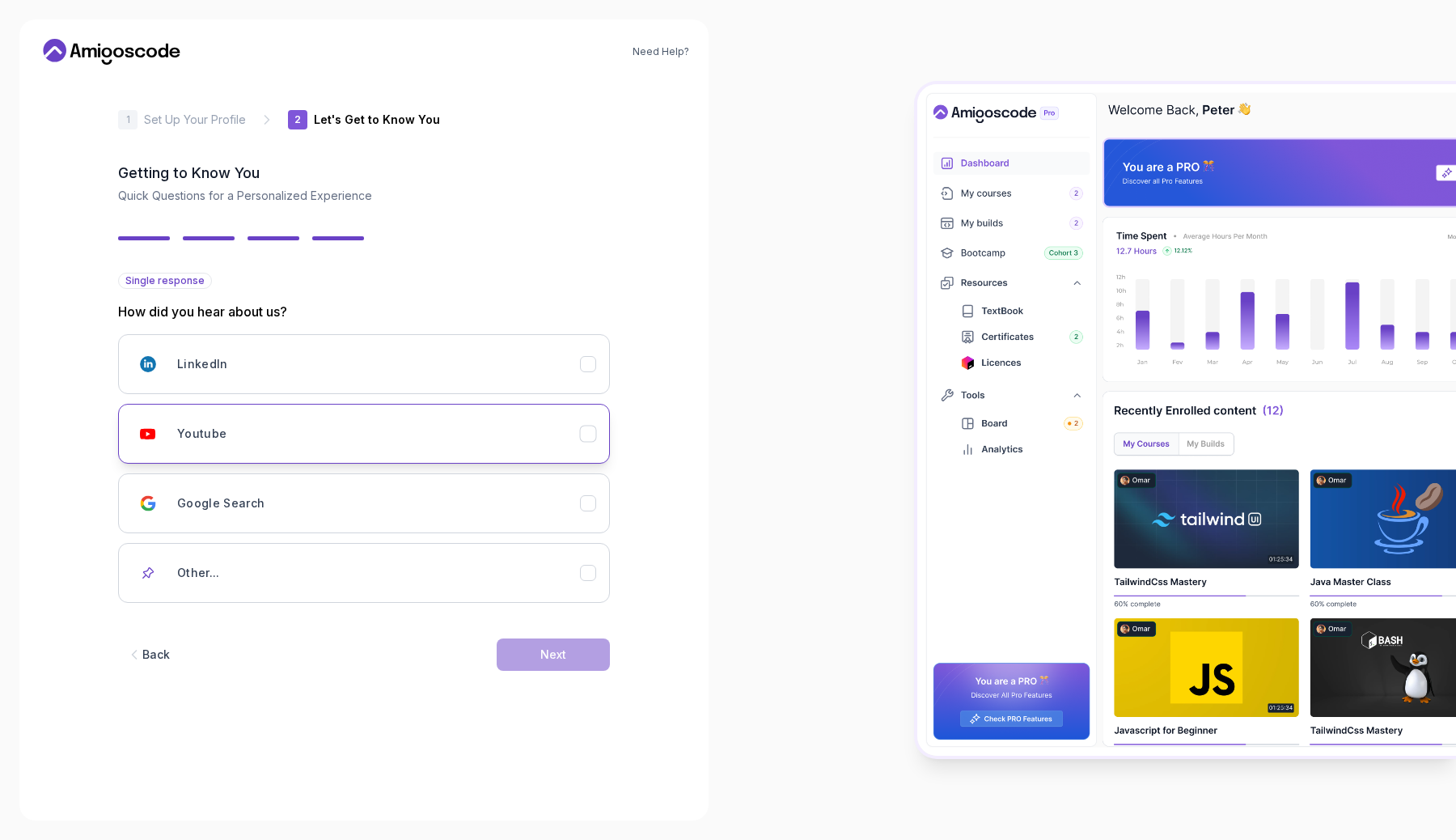 click on "Youtube" at bounding box center (379, 434) 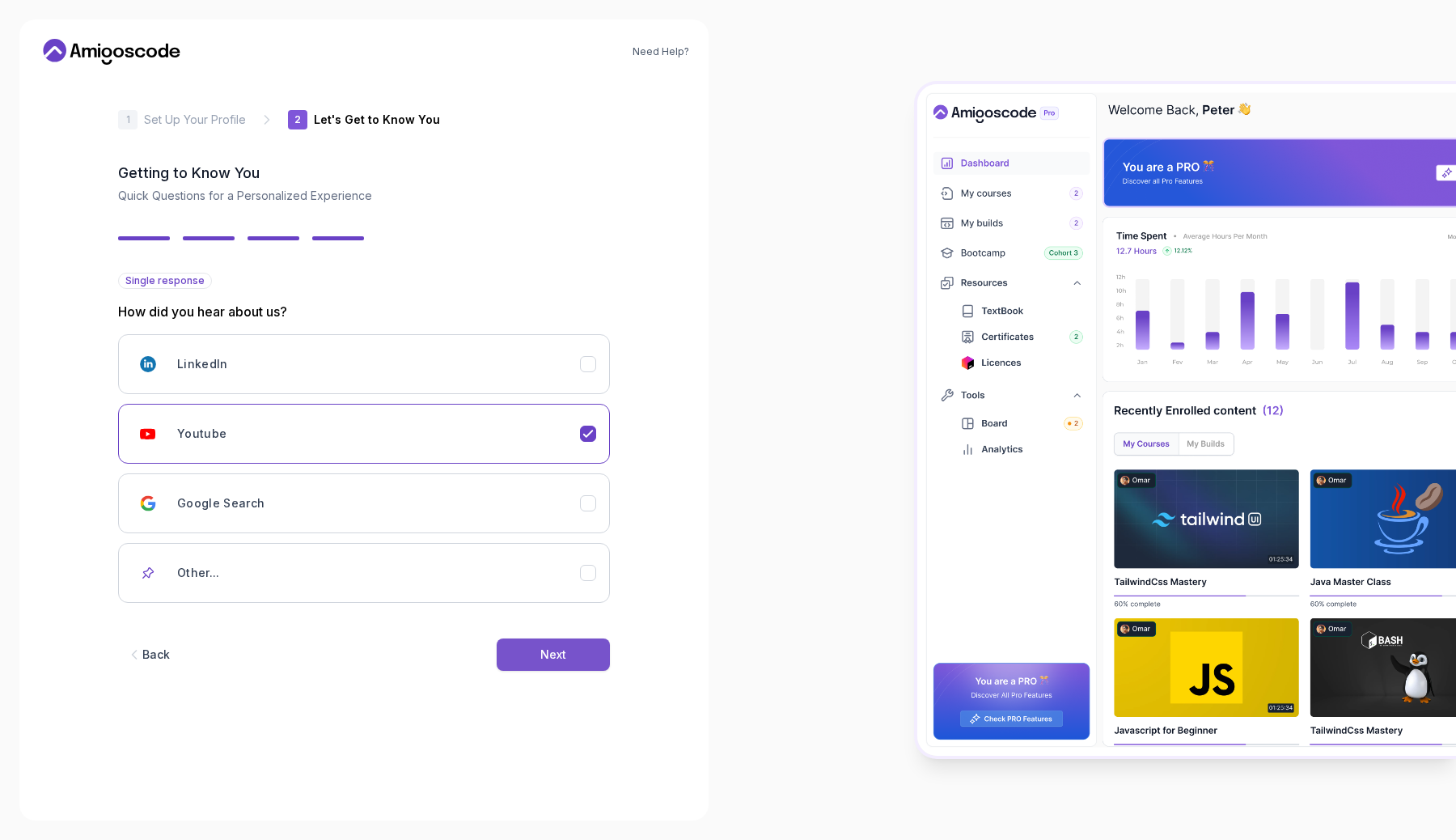 click on "Next" at bounding box center [553, 655] 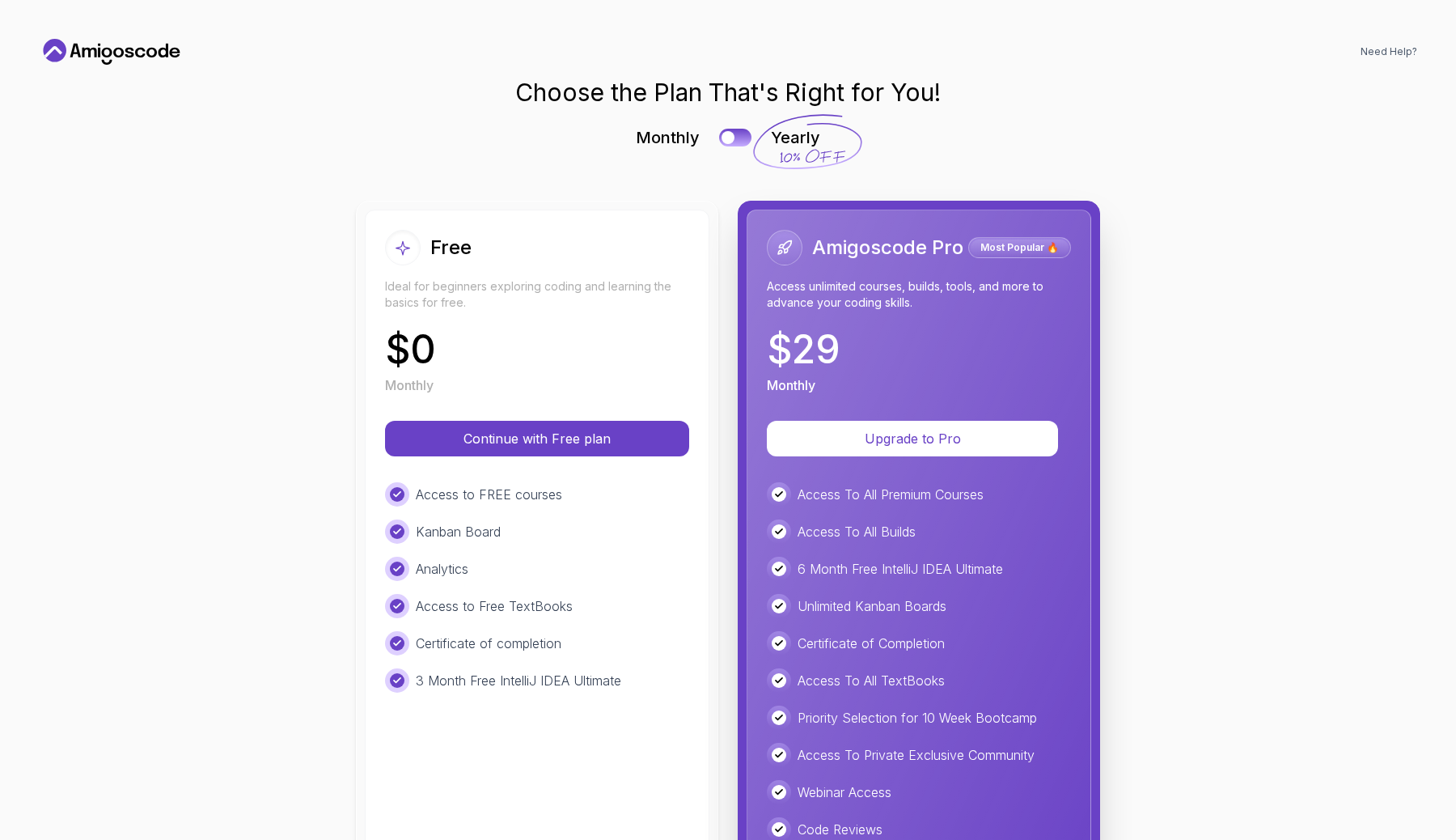 scroll, scrollTop: 168, scrollLeft: 0, axis: vertical 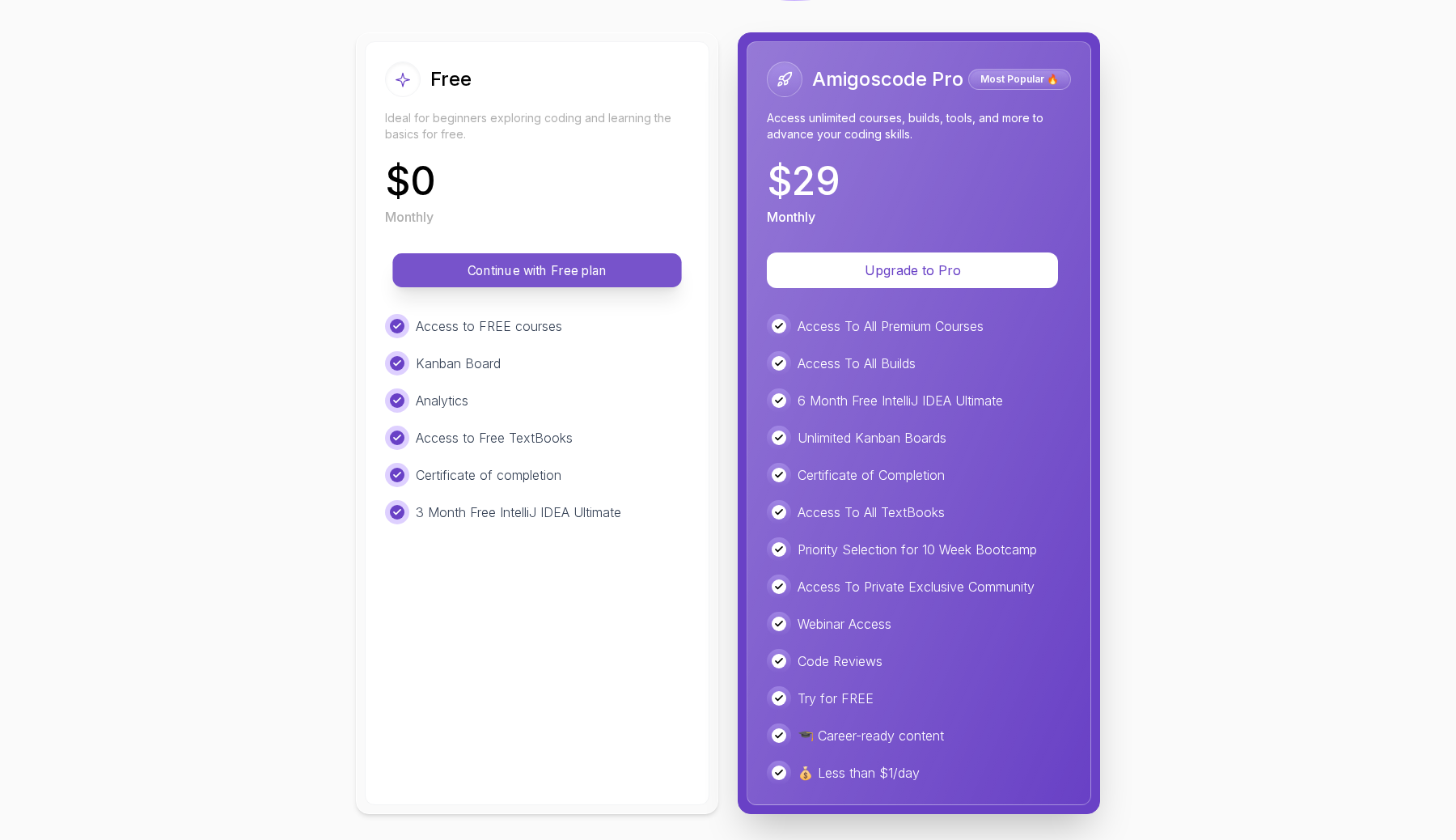 click on "Continue with Free plan" at bounding box center (536, 270) 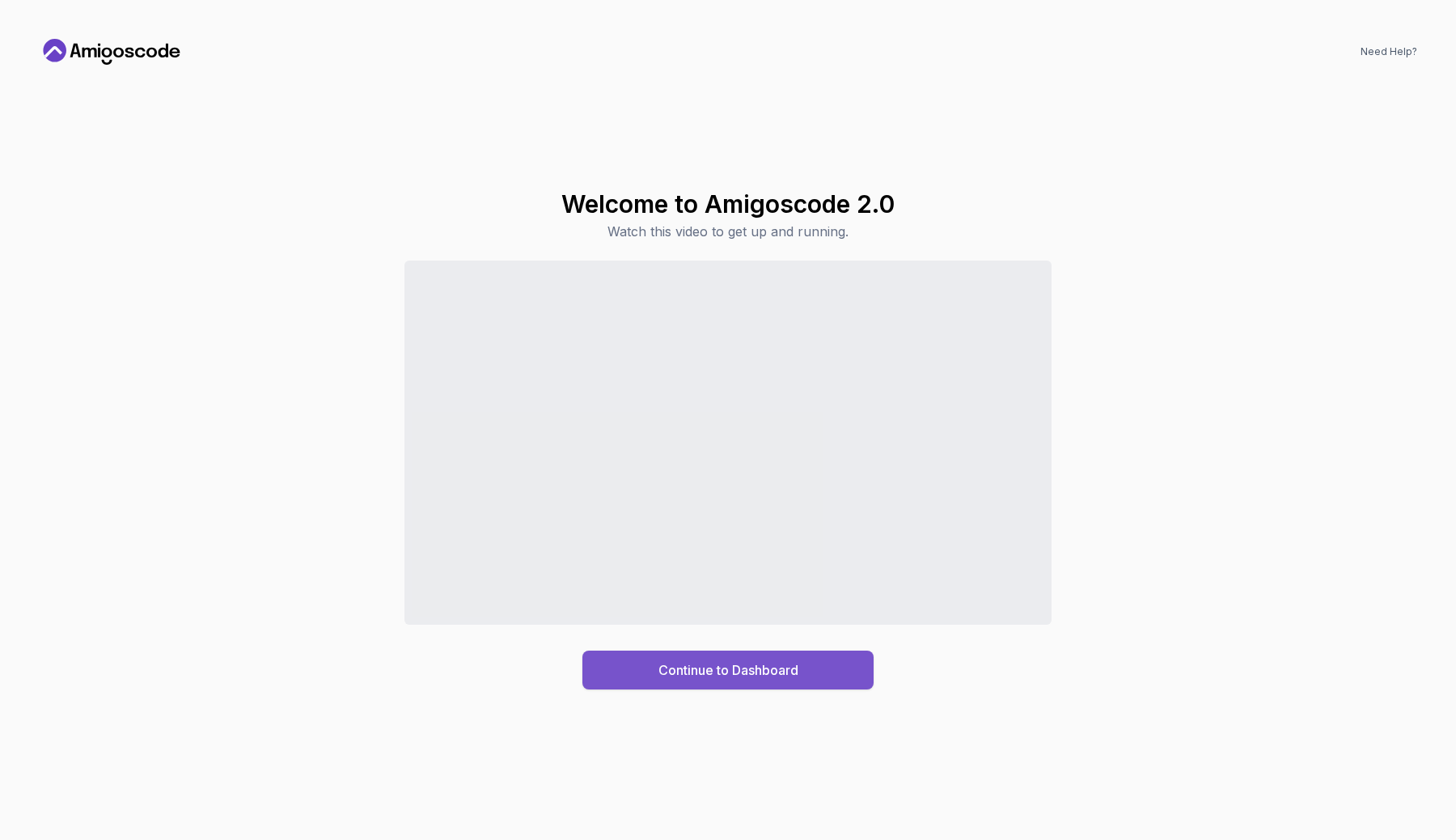 click on "Continue to Dashboard" at bounding box center (728, 670) 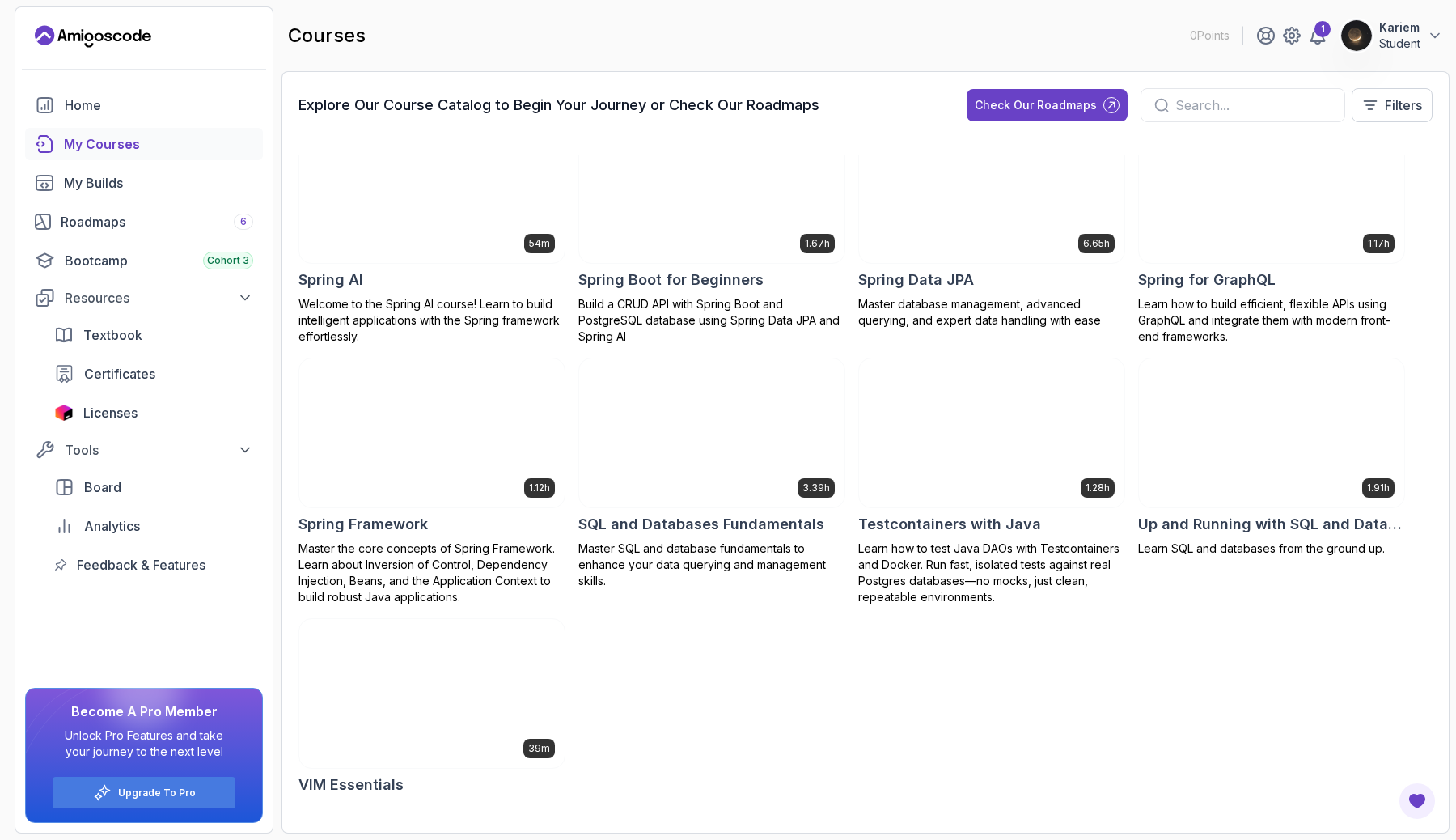 scroll, scrollTop: 2273, scrollLeft: 0, axis: vertical 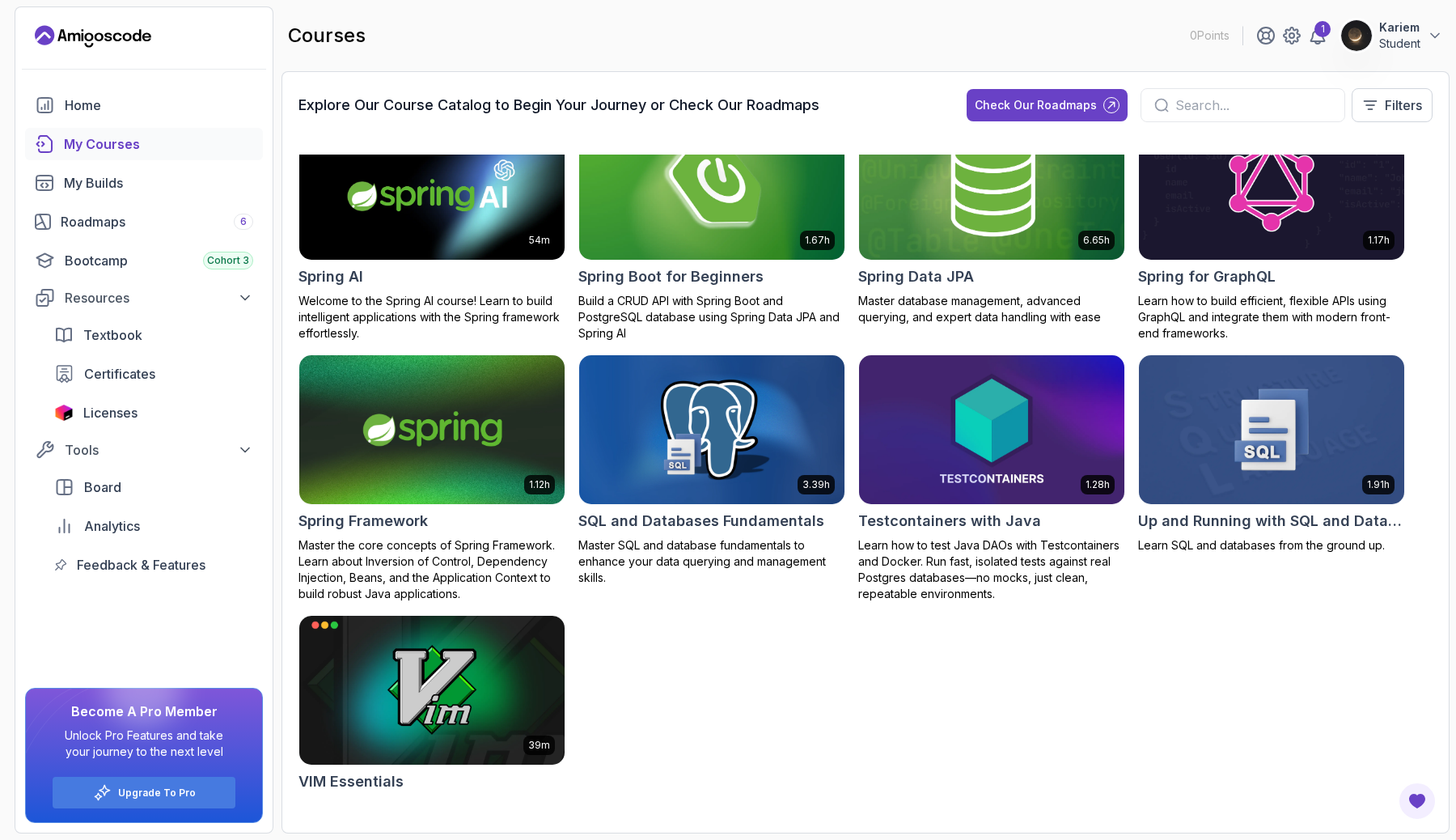 click at bounding box center (712, 430) 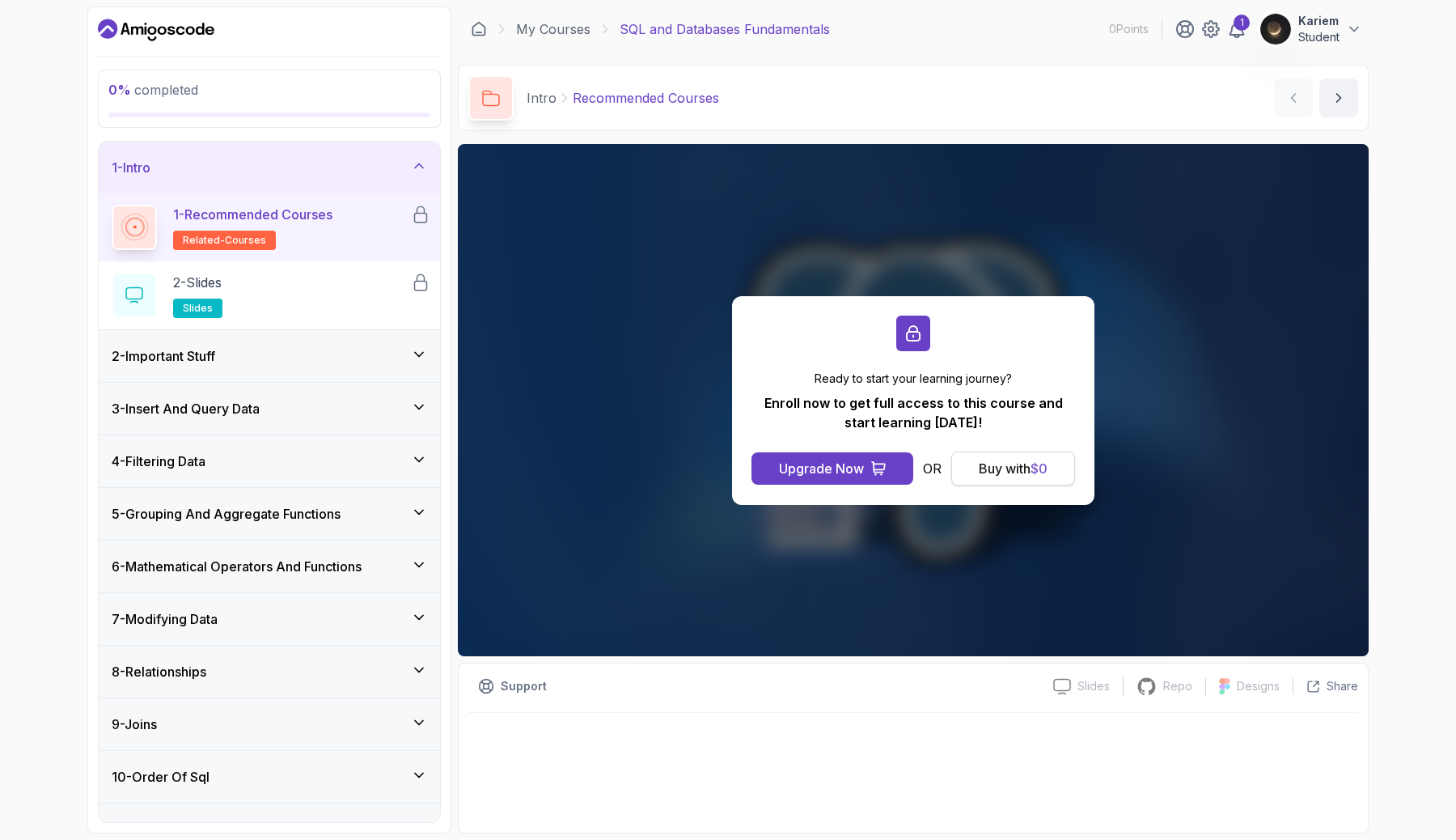 click on "Buy with  $ 0" at bounding box center (1013, 469) 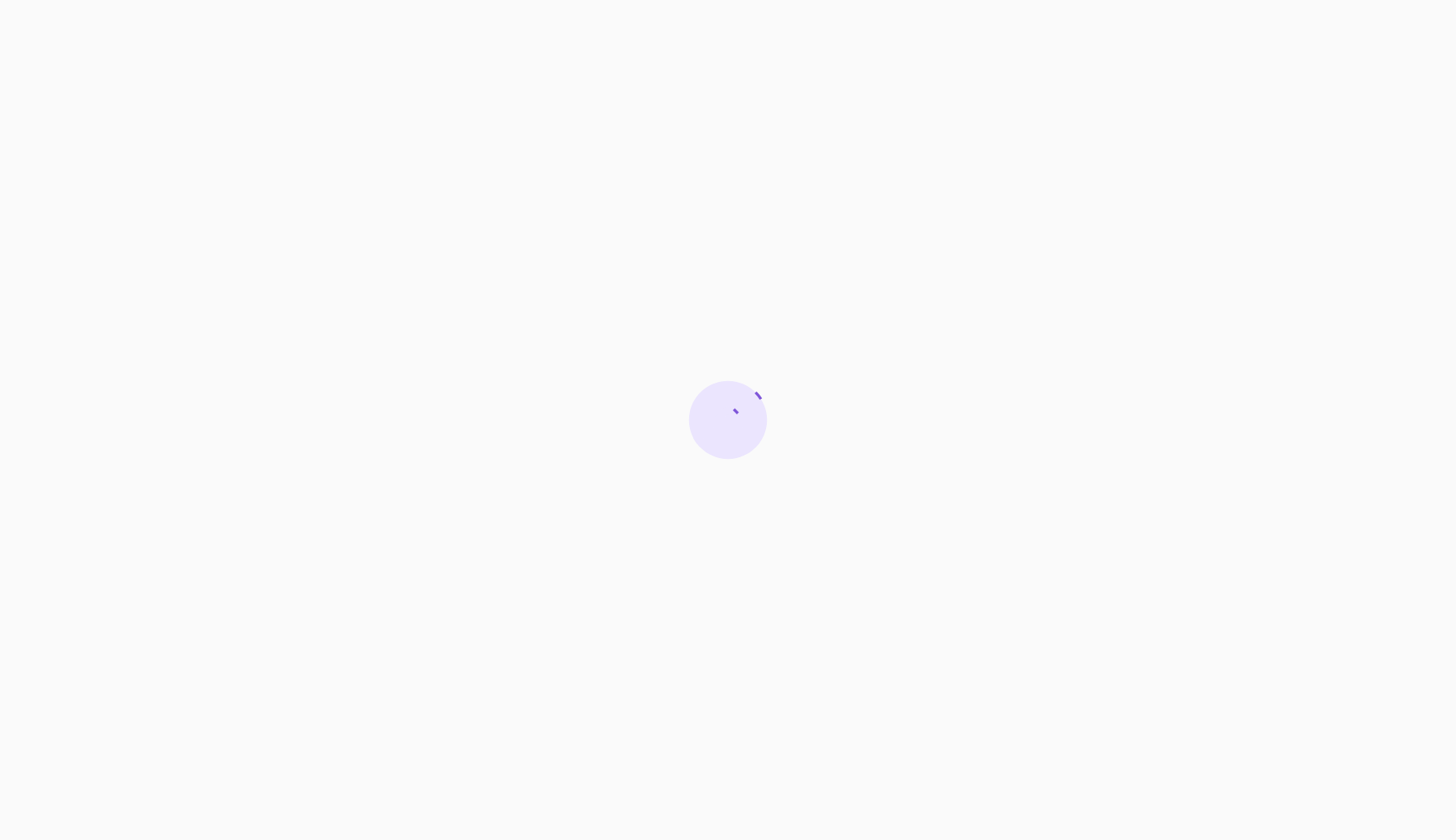 scroll, scrollTop: 0, scrollLeft: 0, axis: both 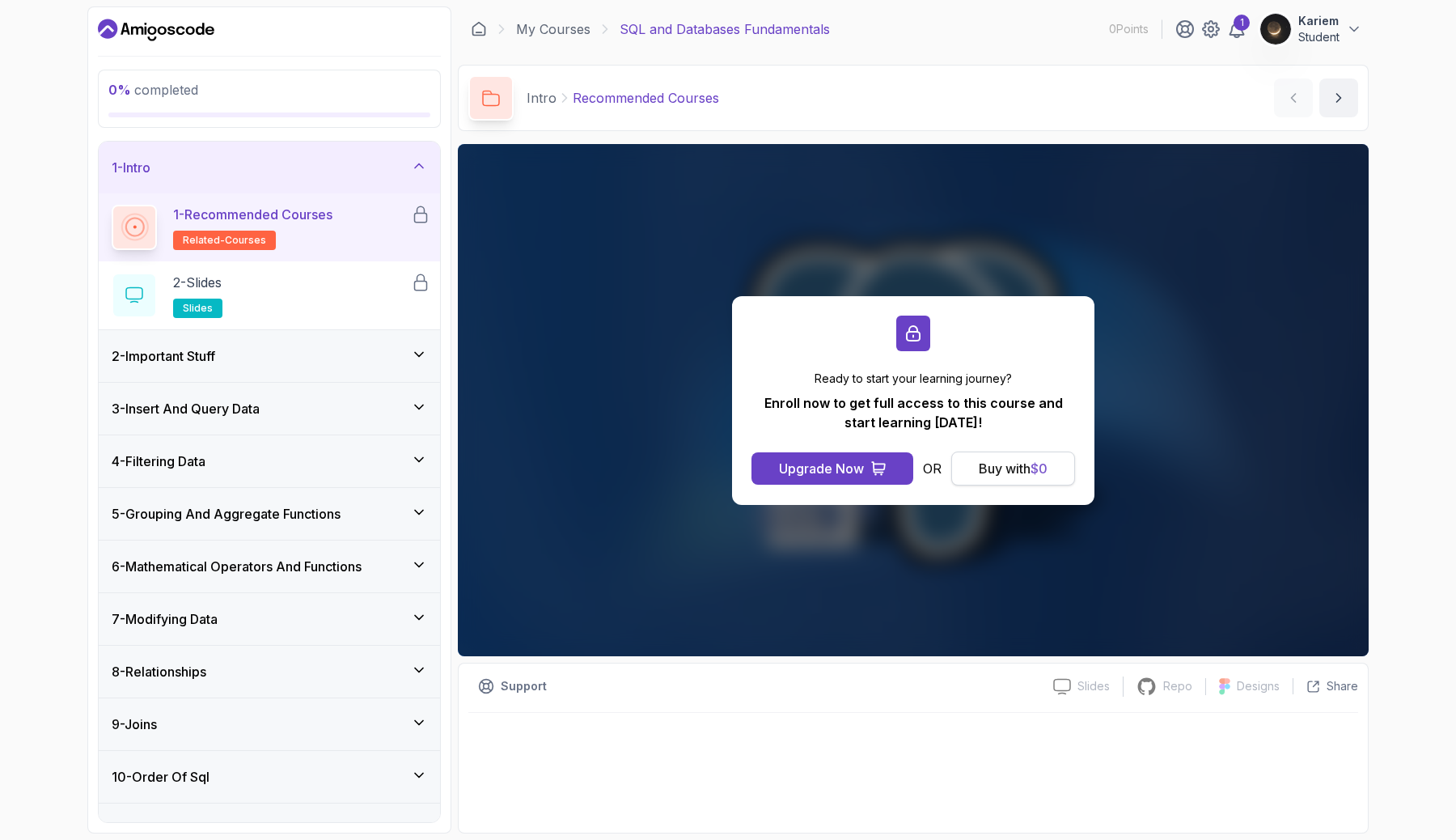 click on "Buy with  $ 0" at bounding box center [1013, 469] 